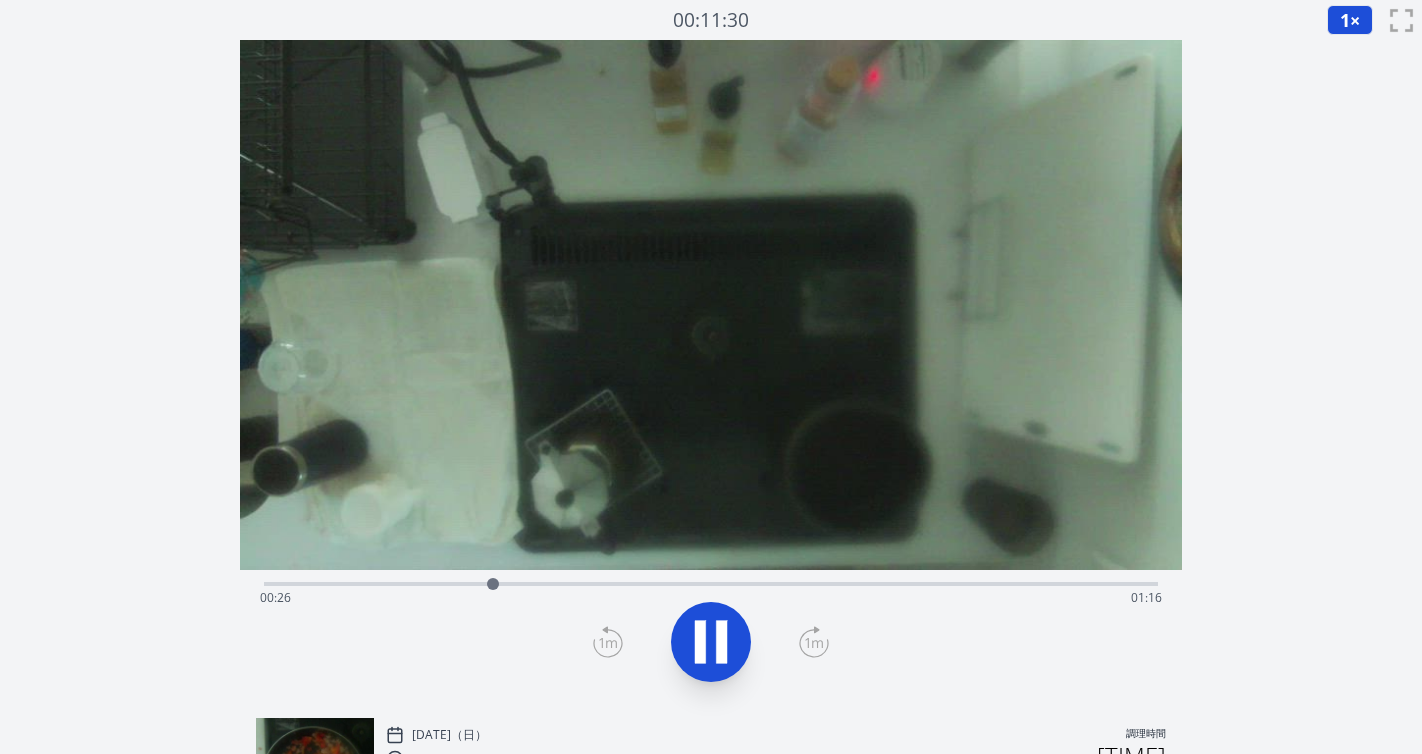 scroll, scrollTop: 0, scrollLeft: 0, axis: both 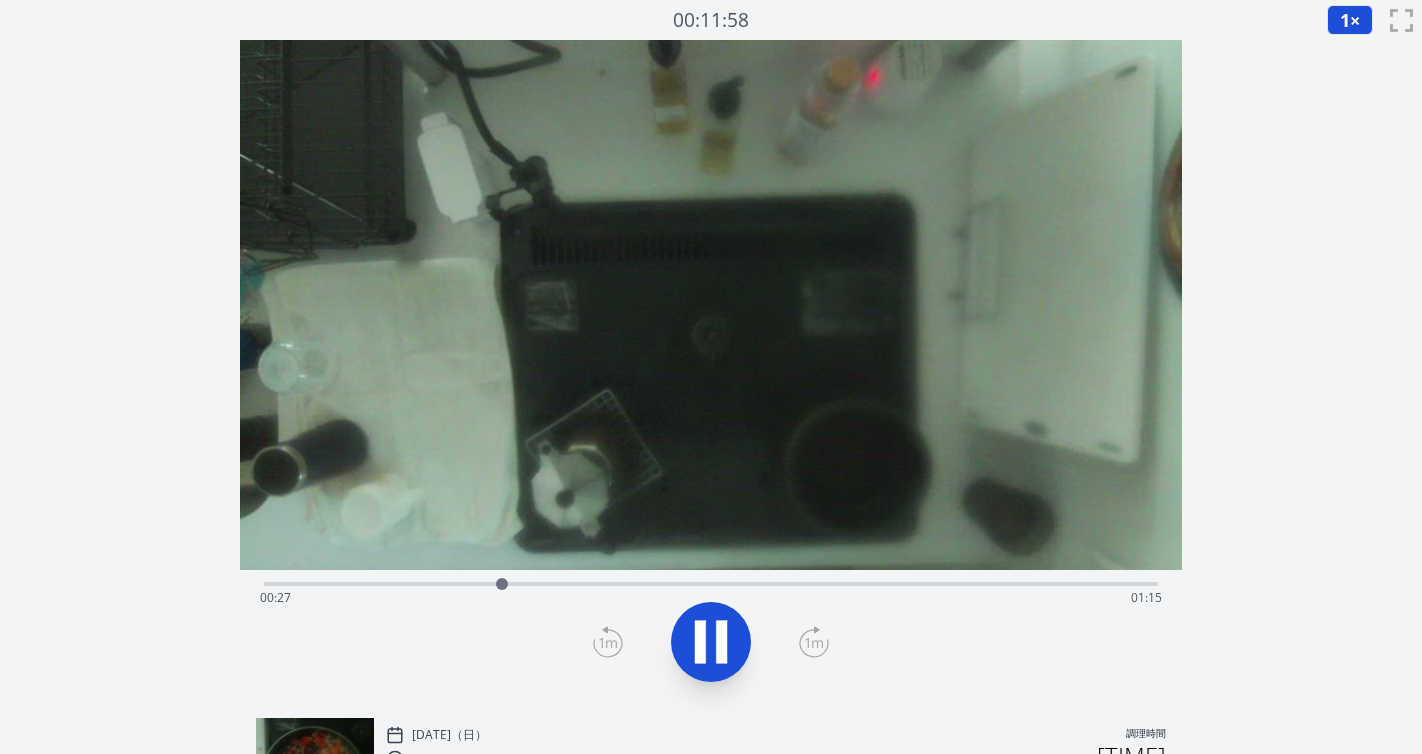 click on "経過時間: [TIME]
残り時間: [TIME]" at bounding box center (711, 598) 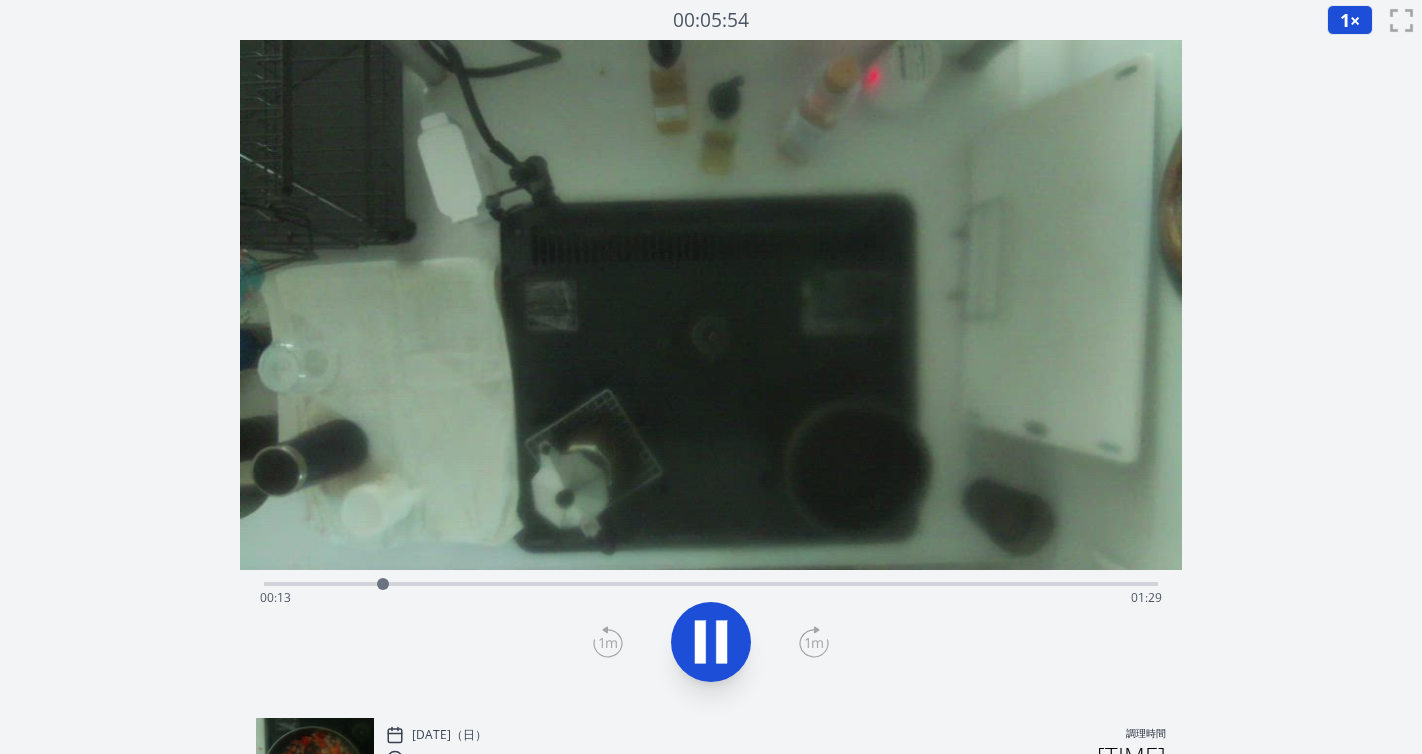 click 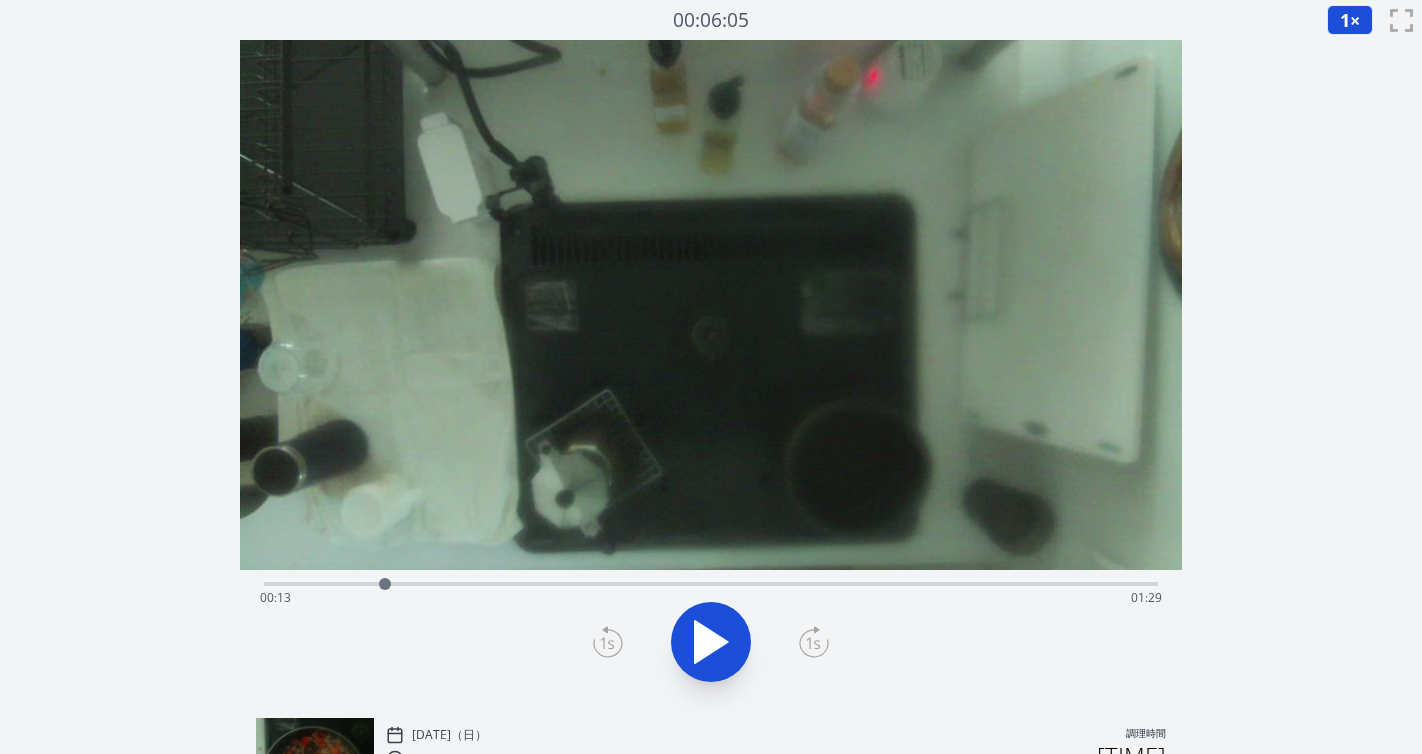 click 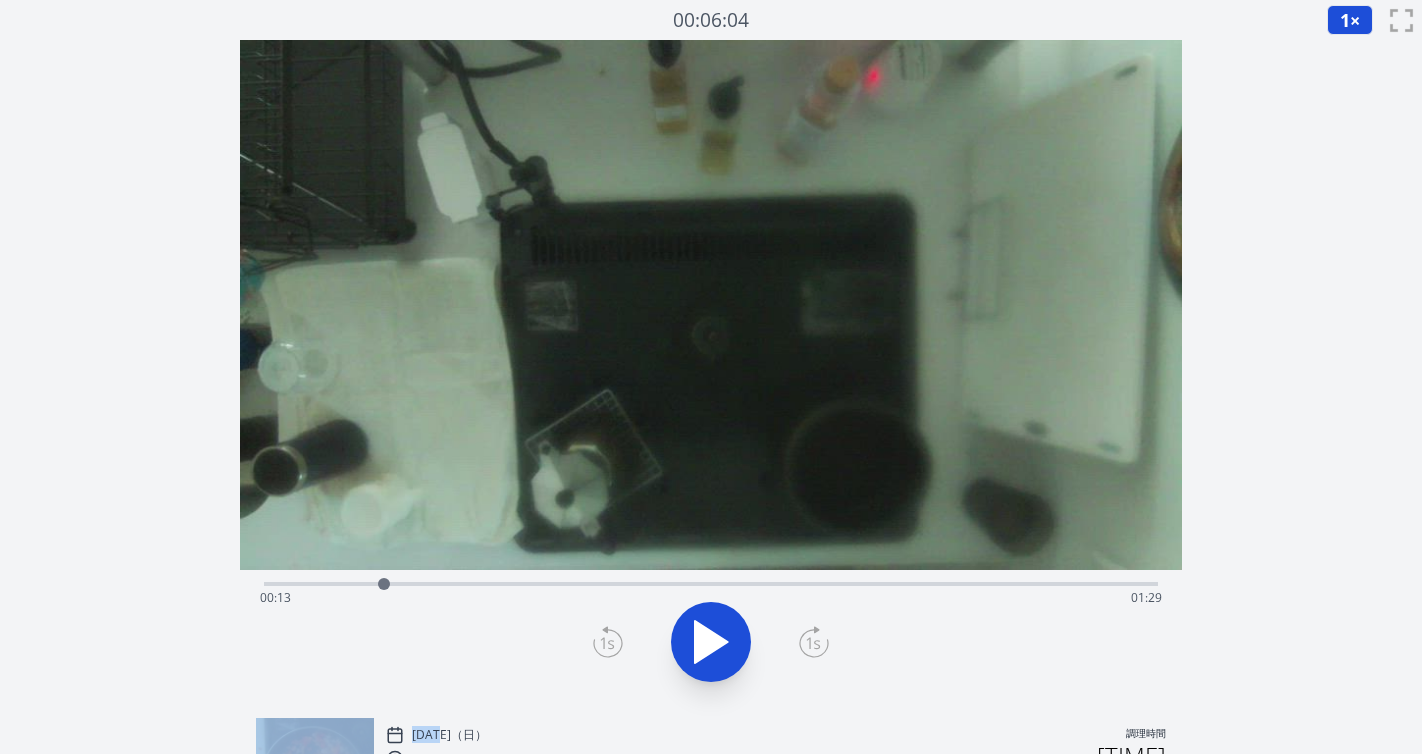 click 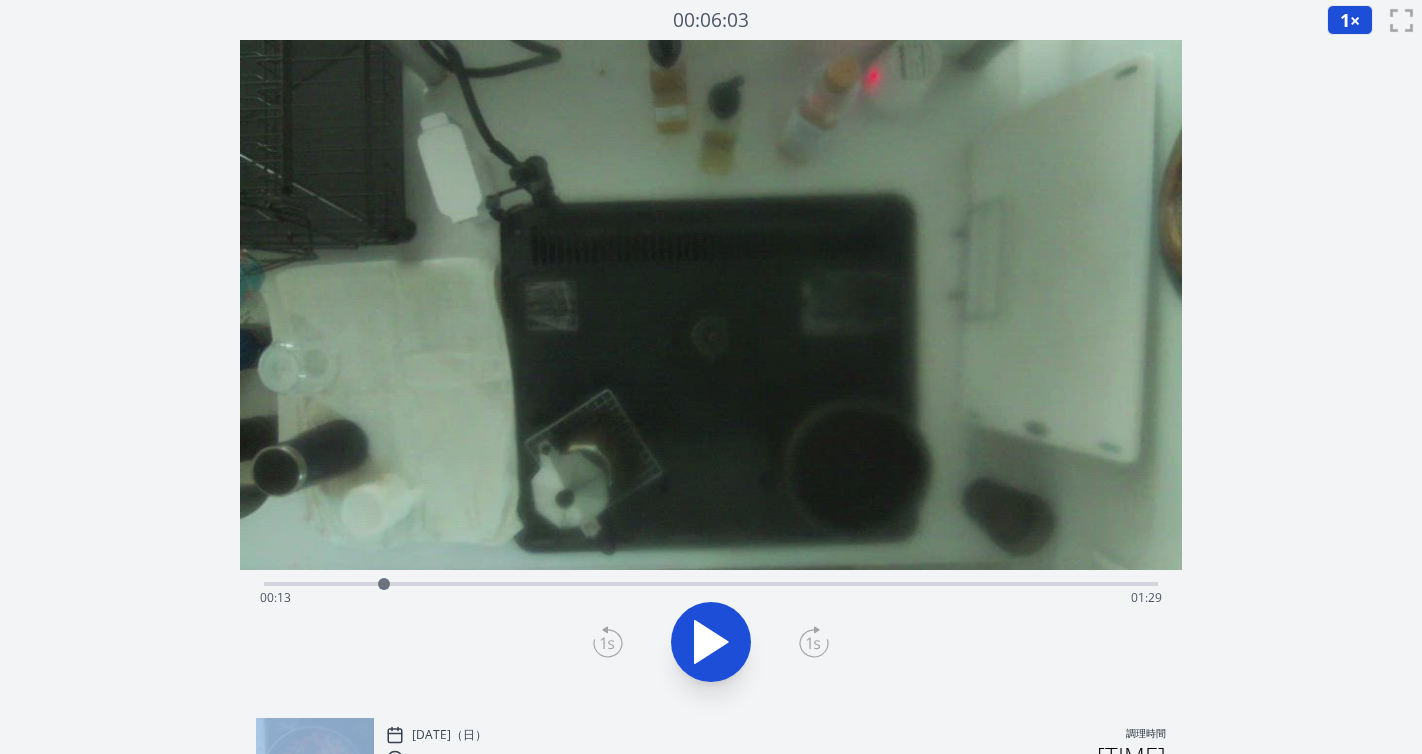 click 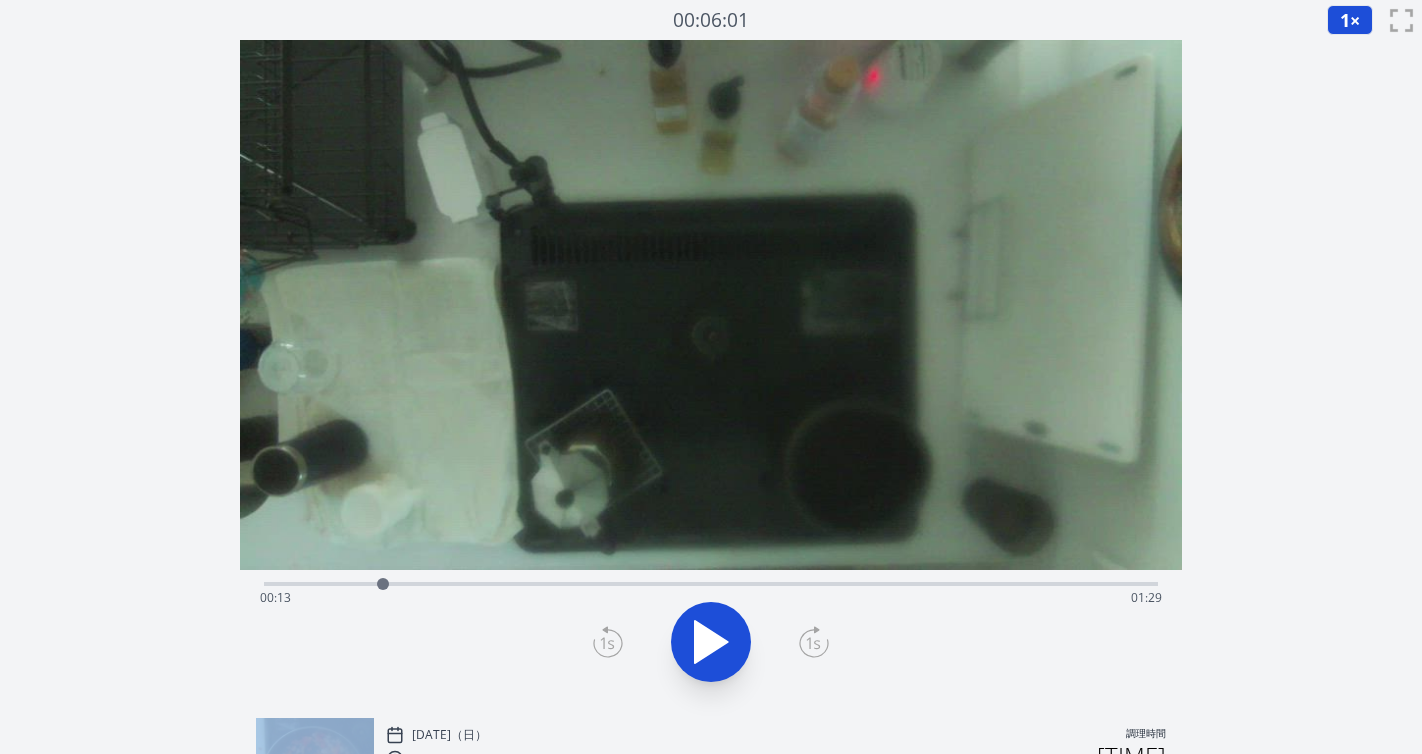 click 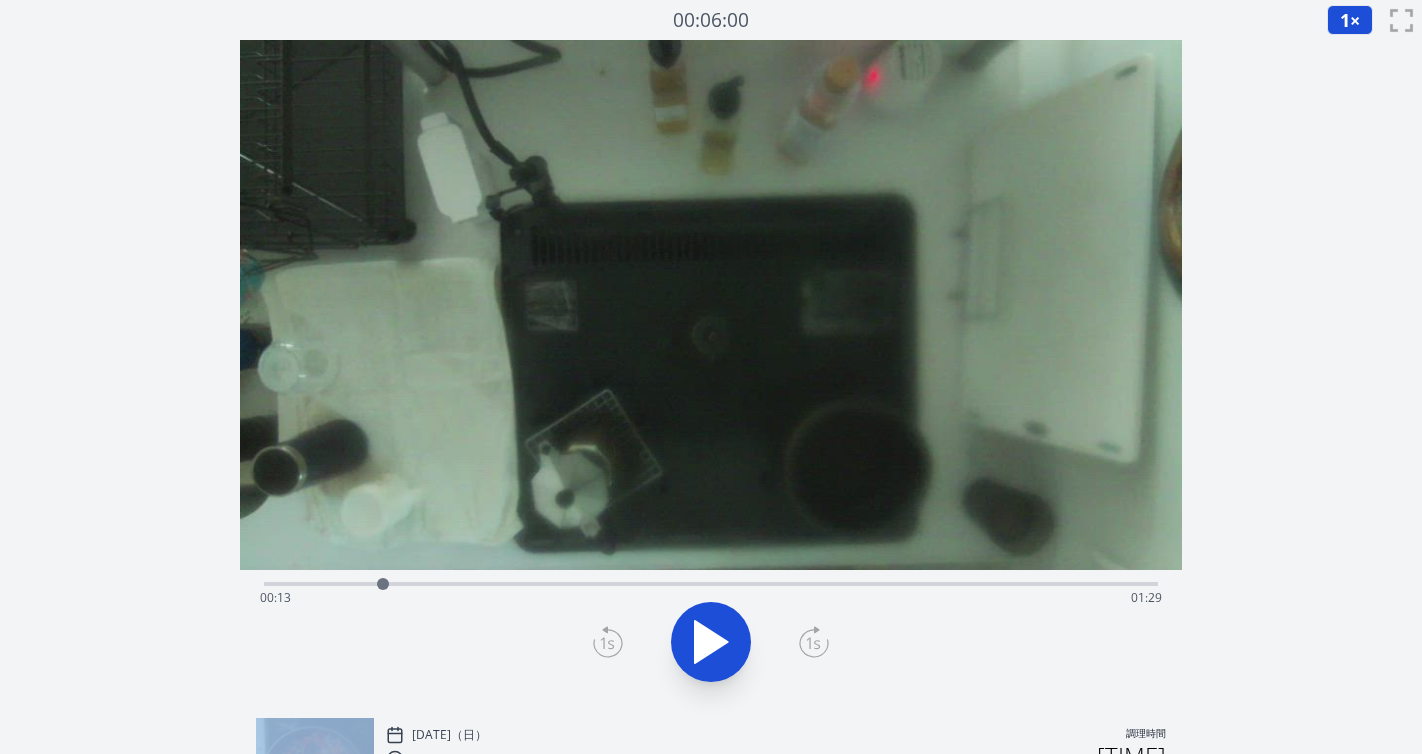 click 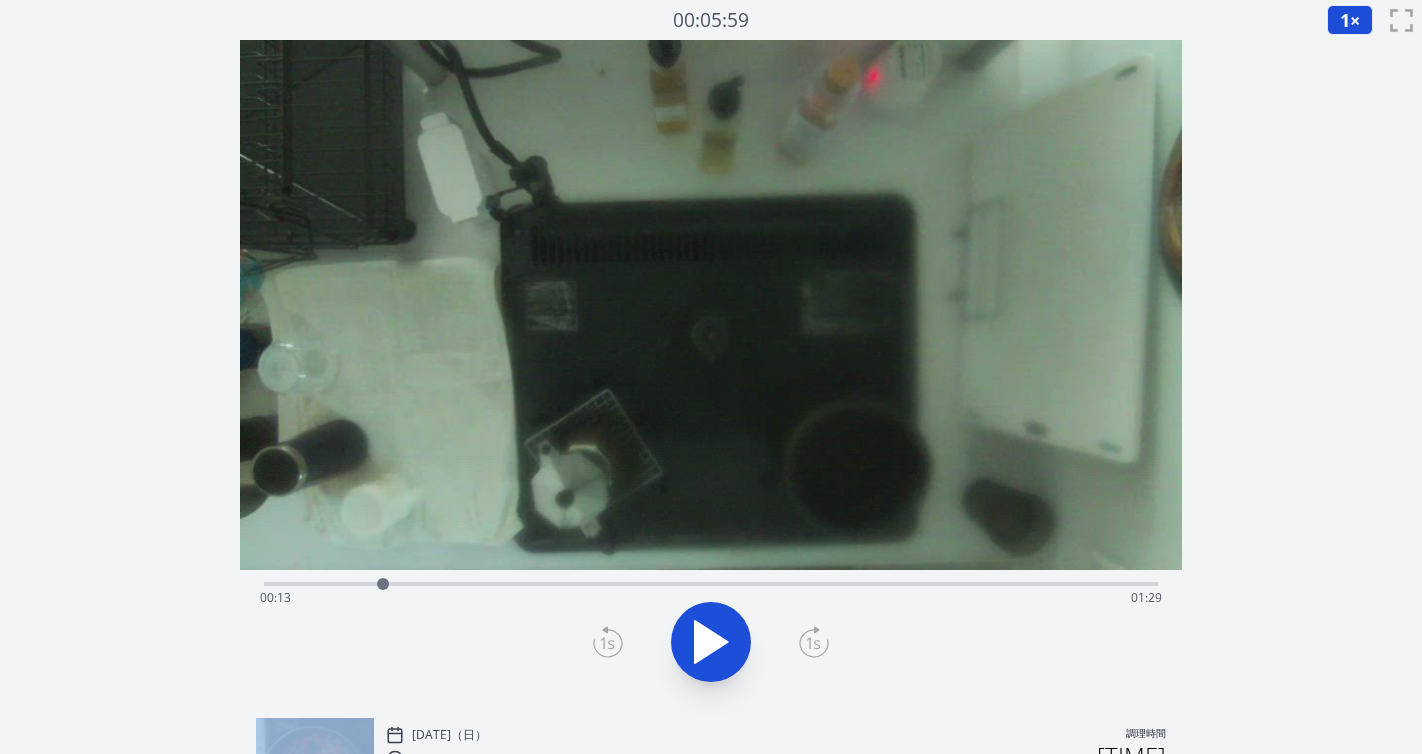click 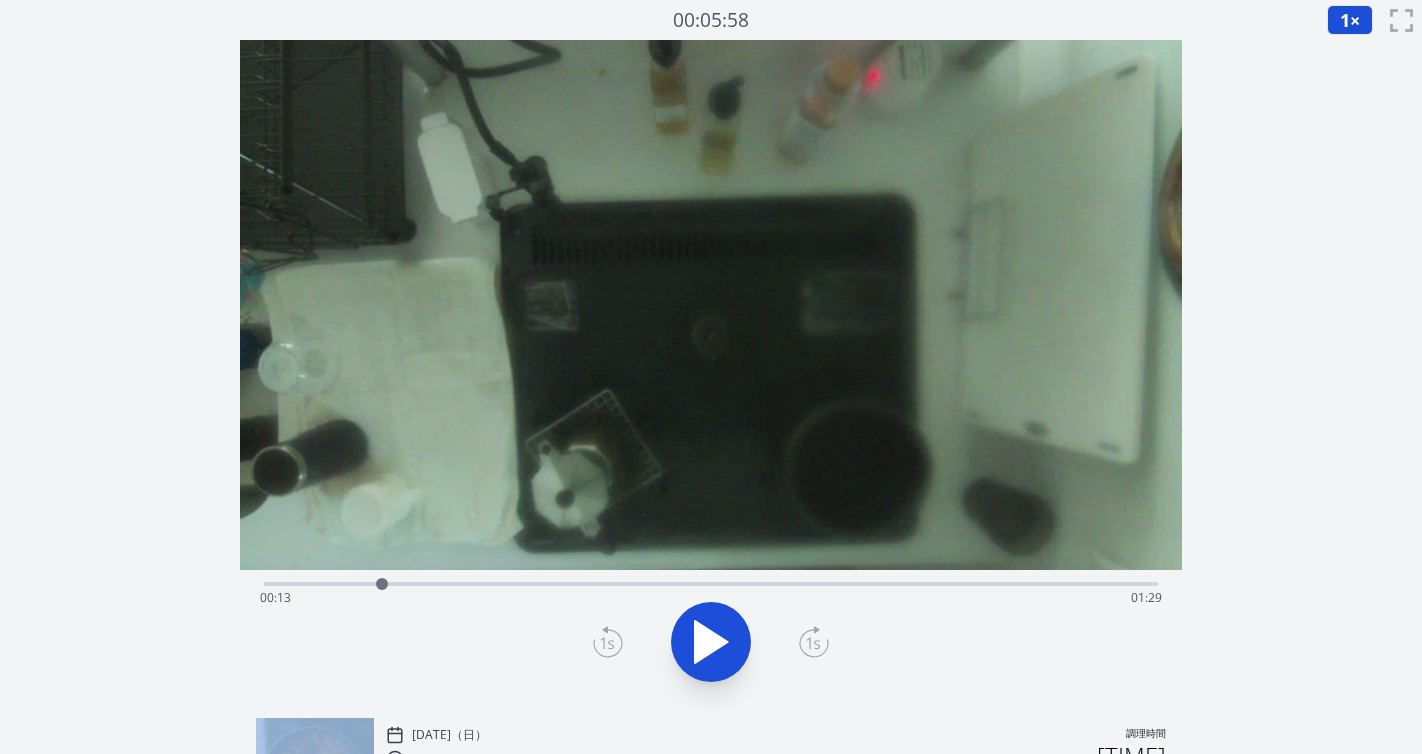 click 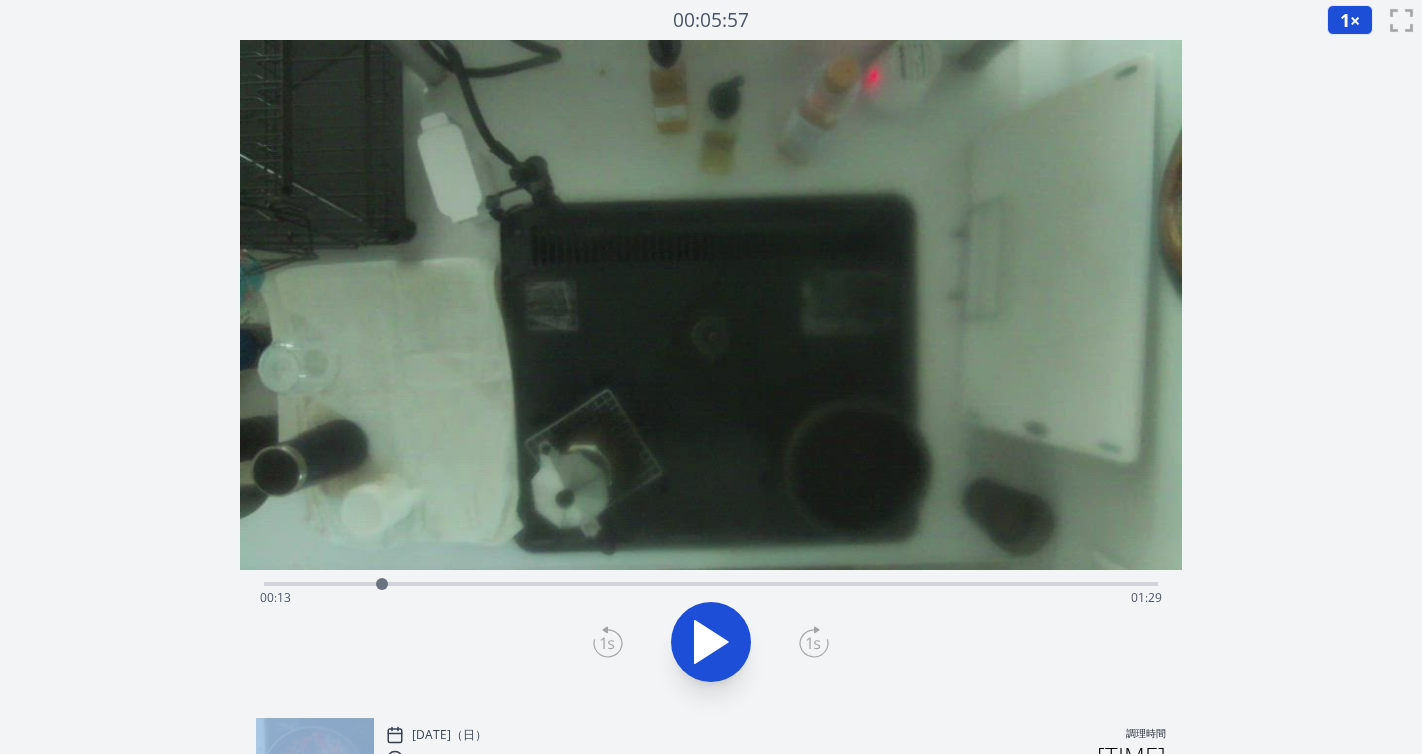 click 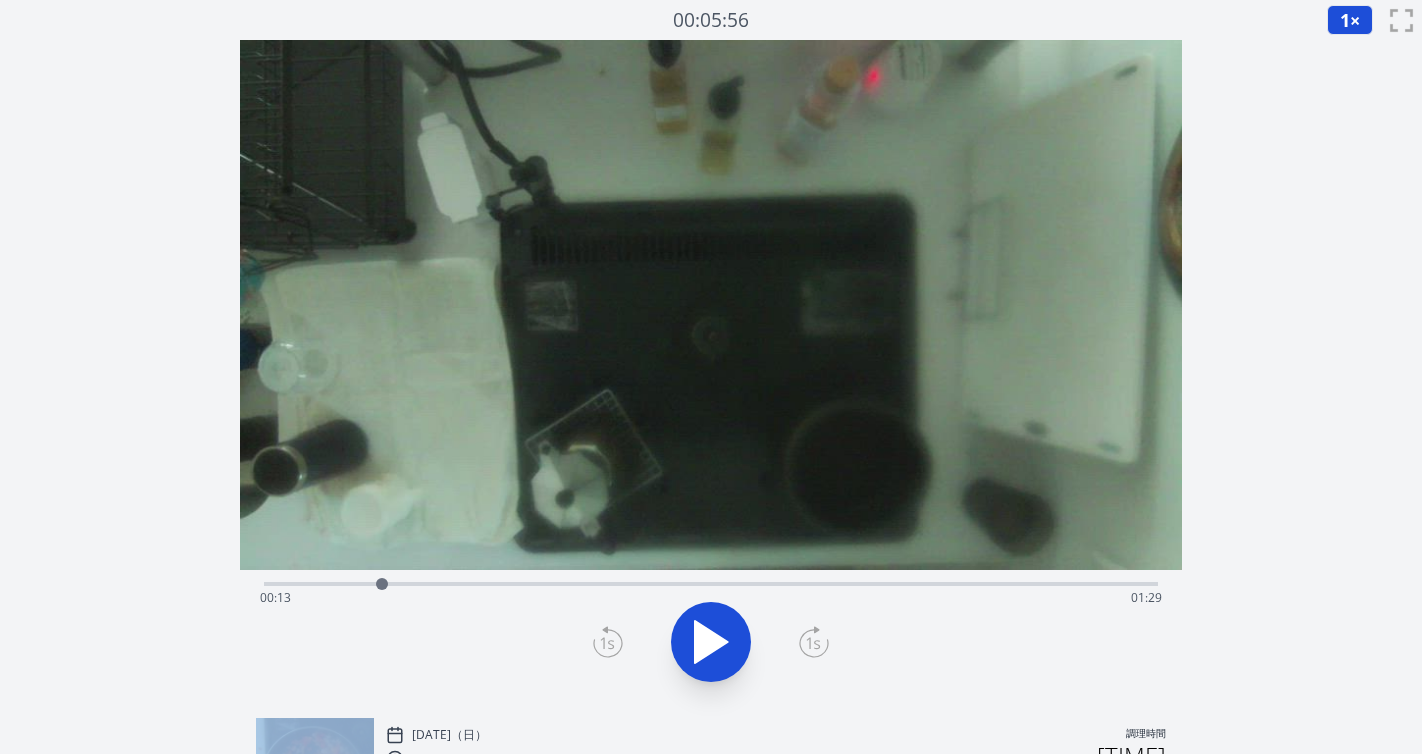 click 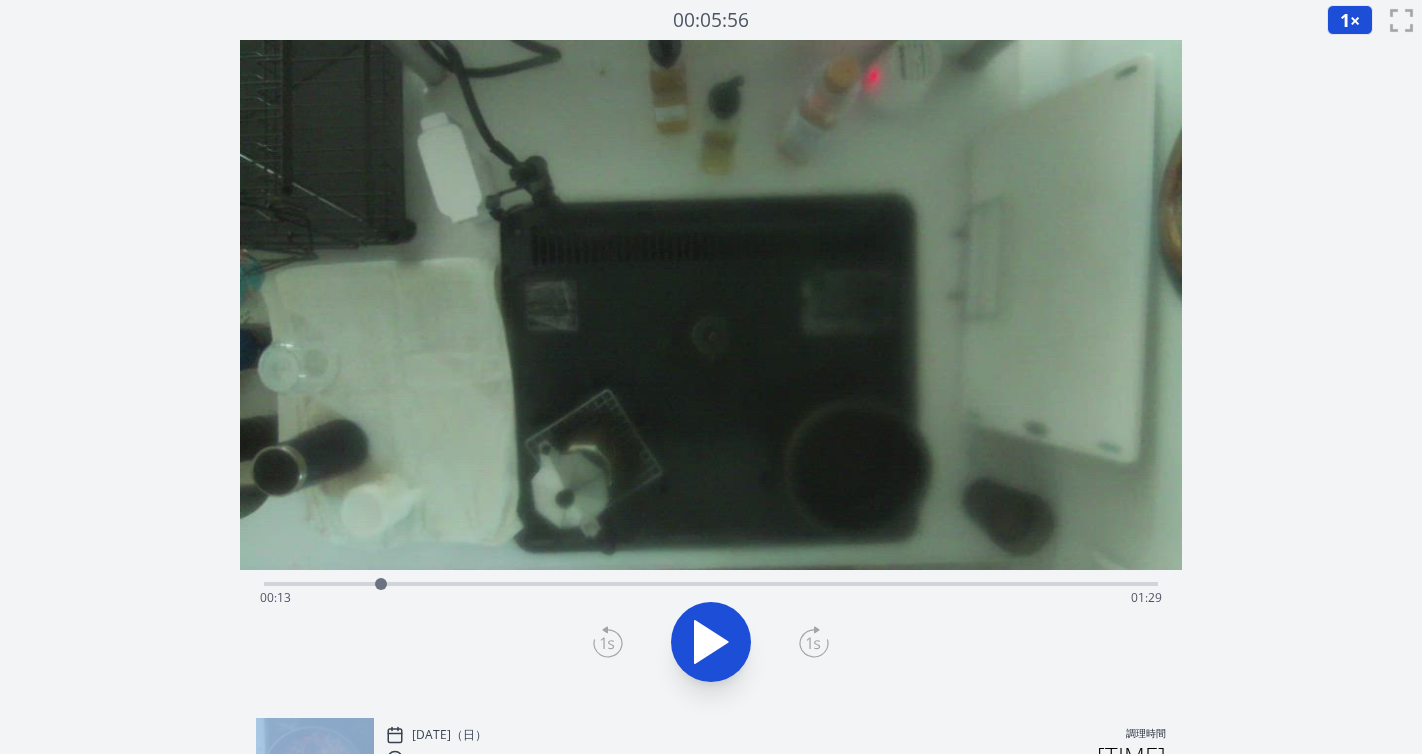 click 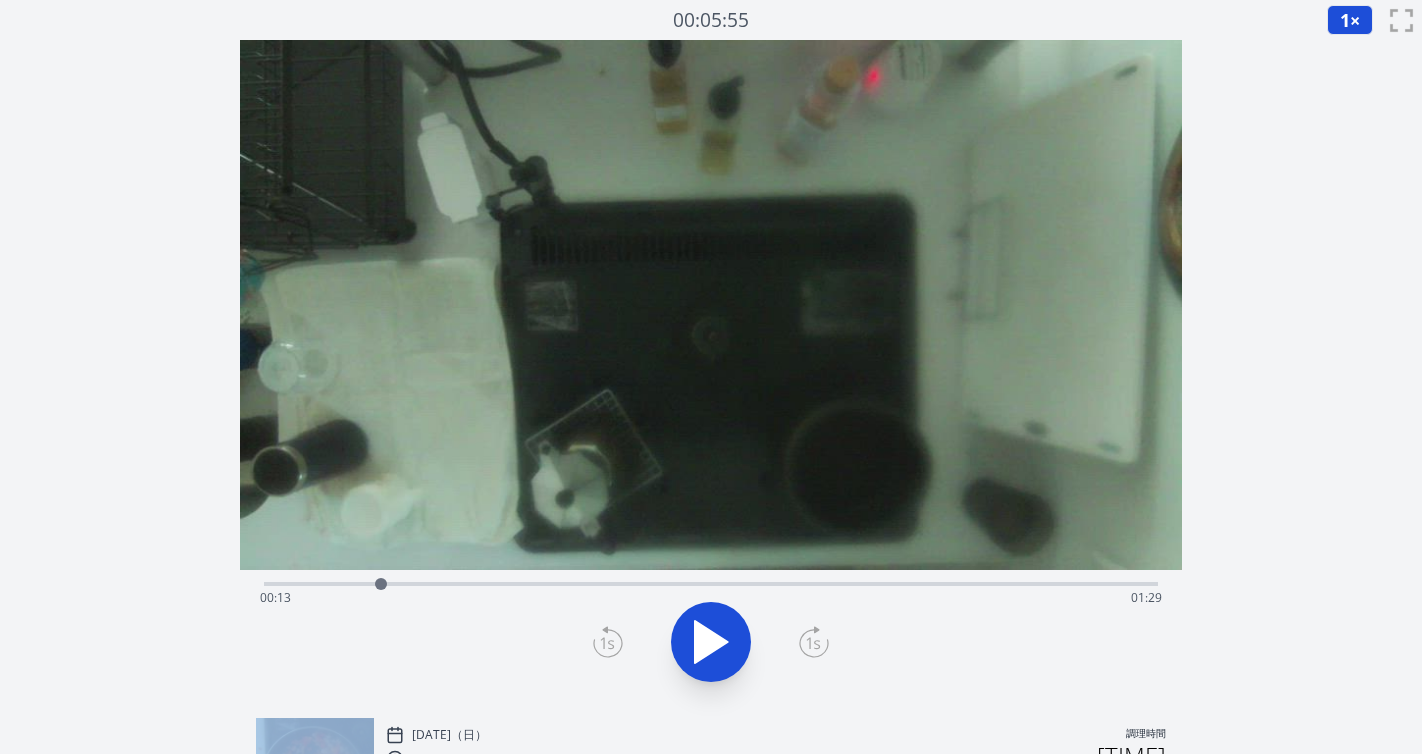 click 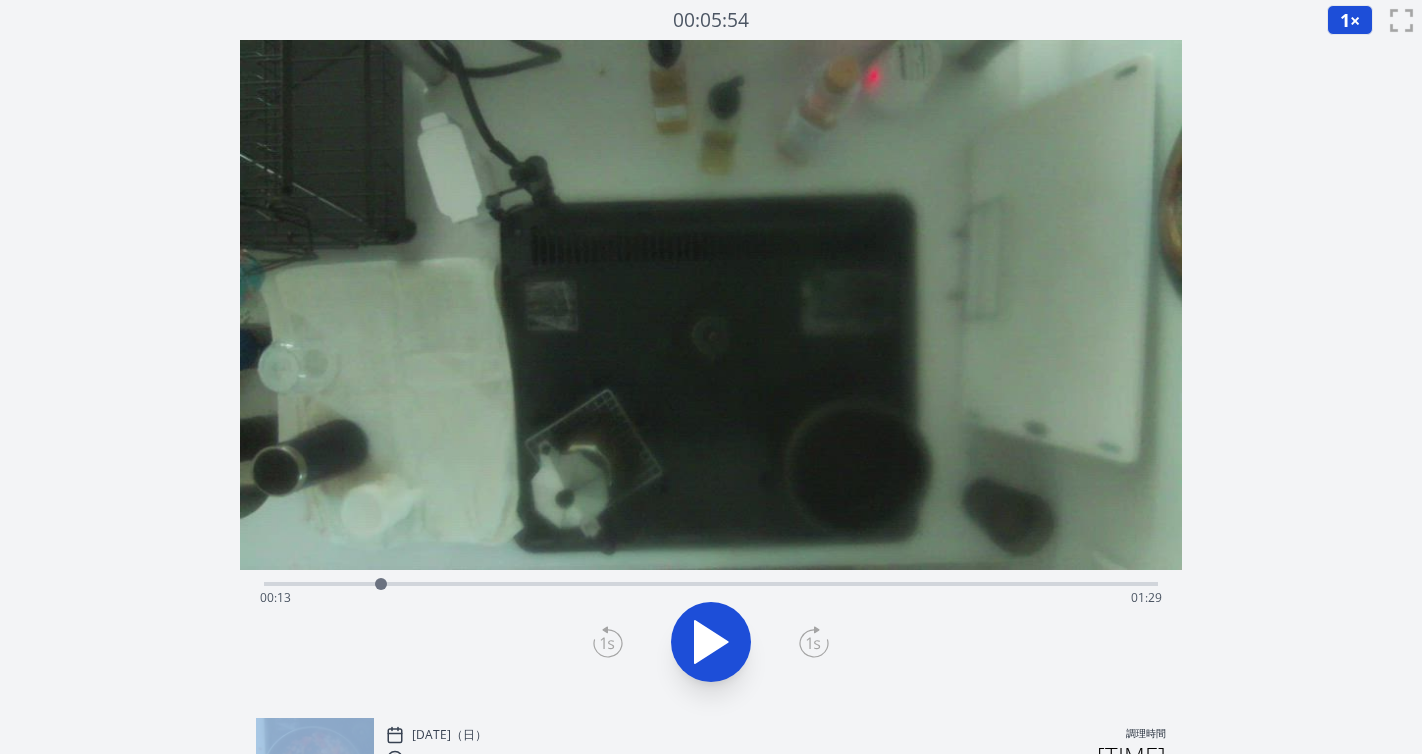 click 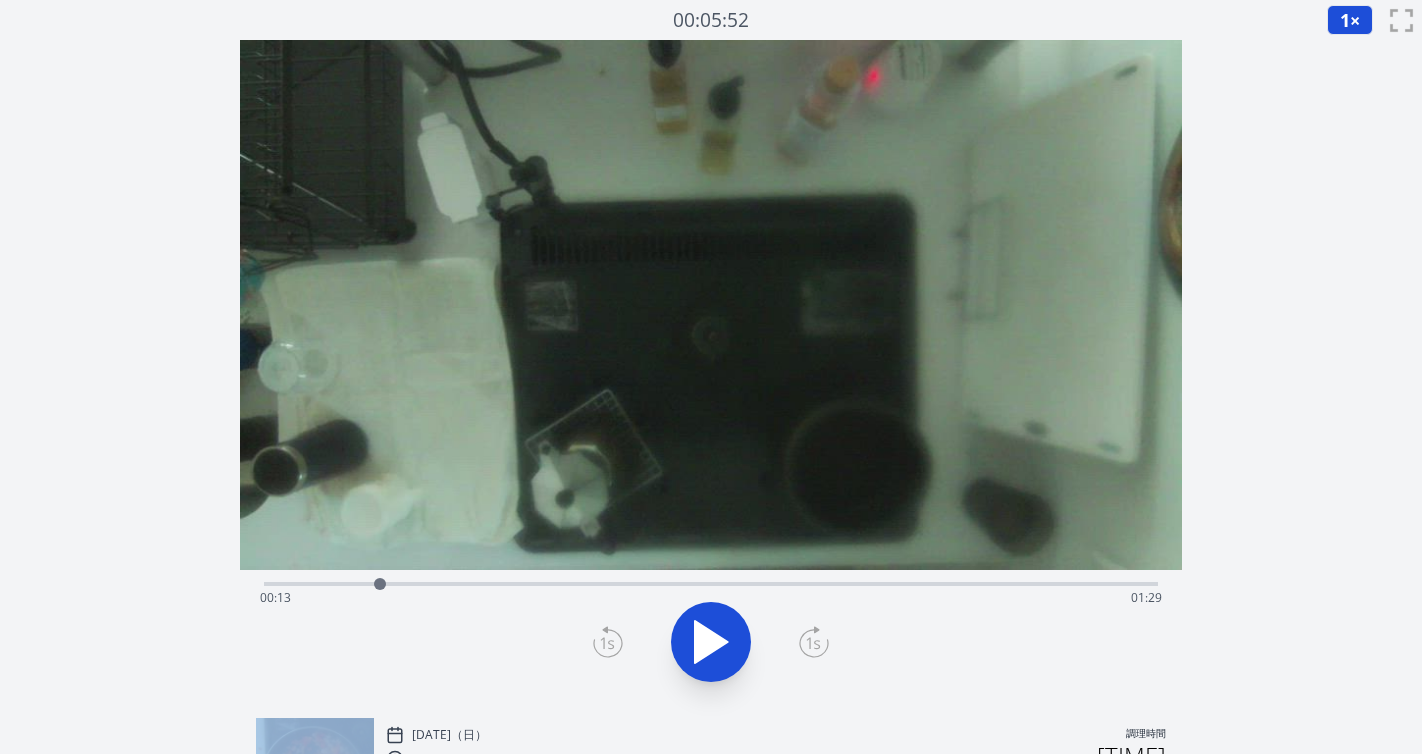 click 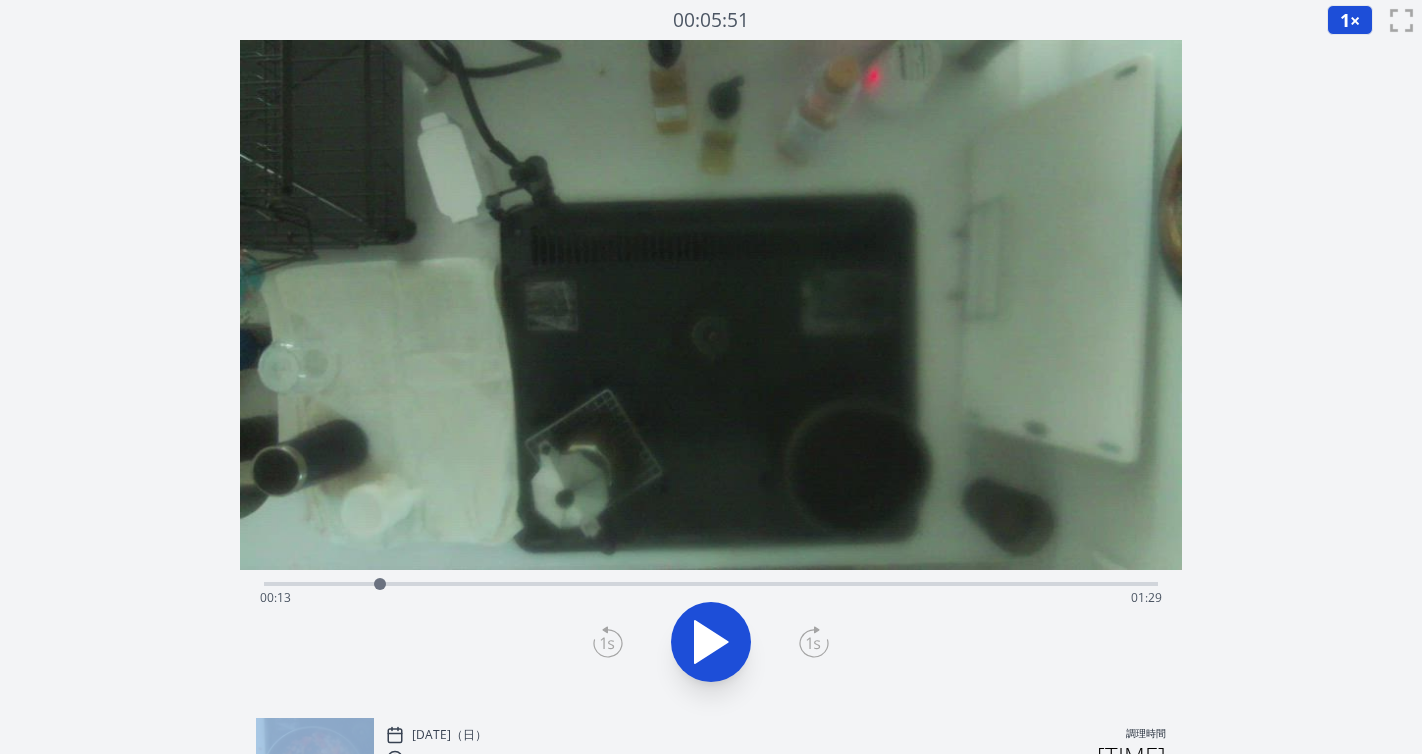 click 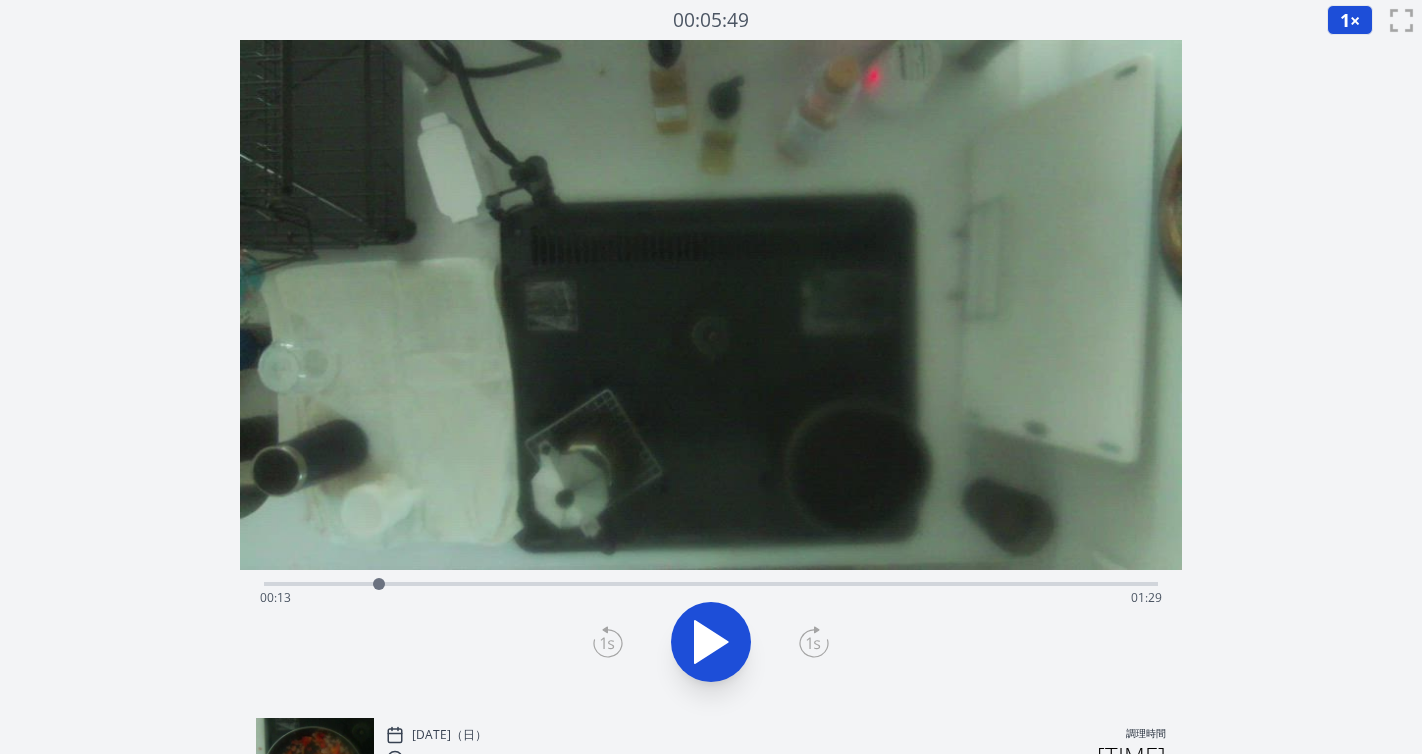 click 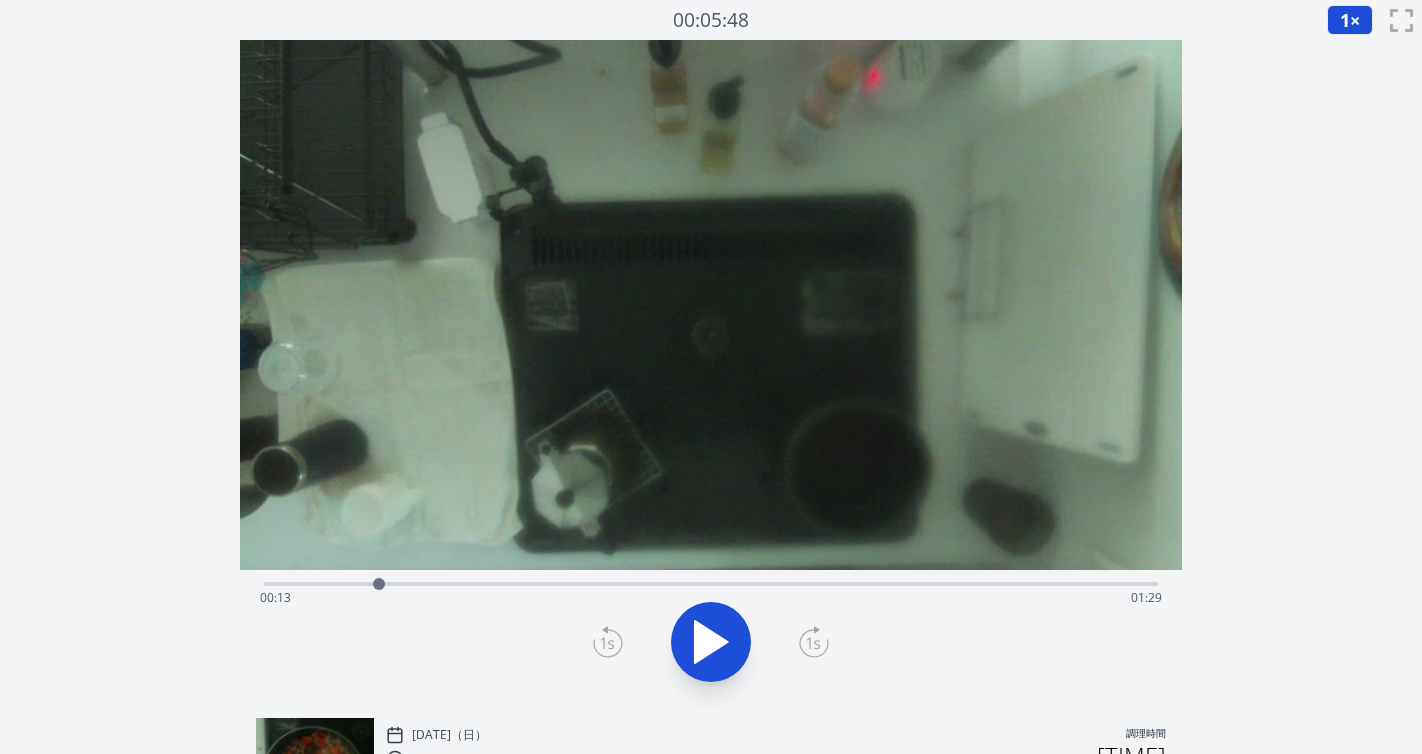 click 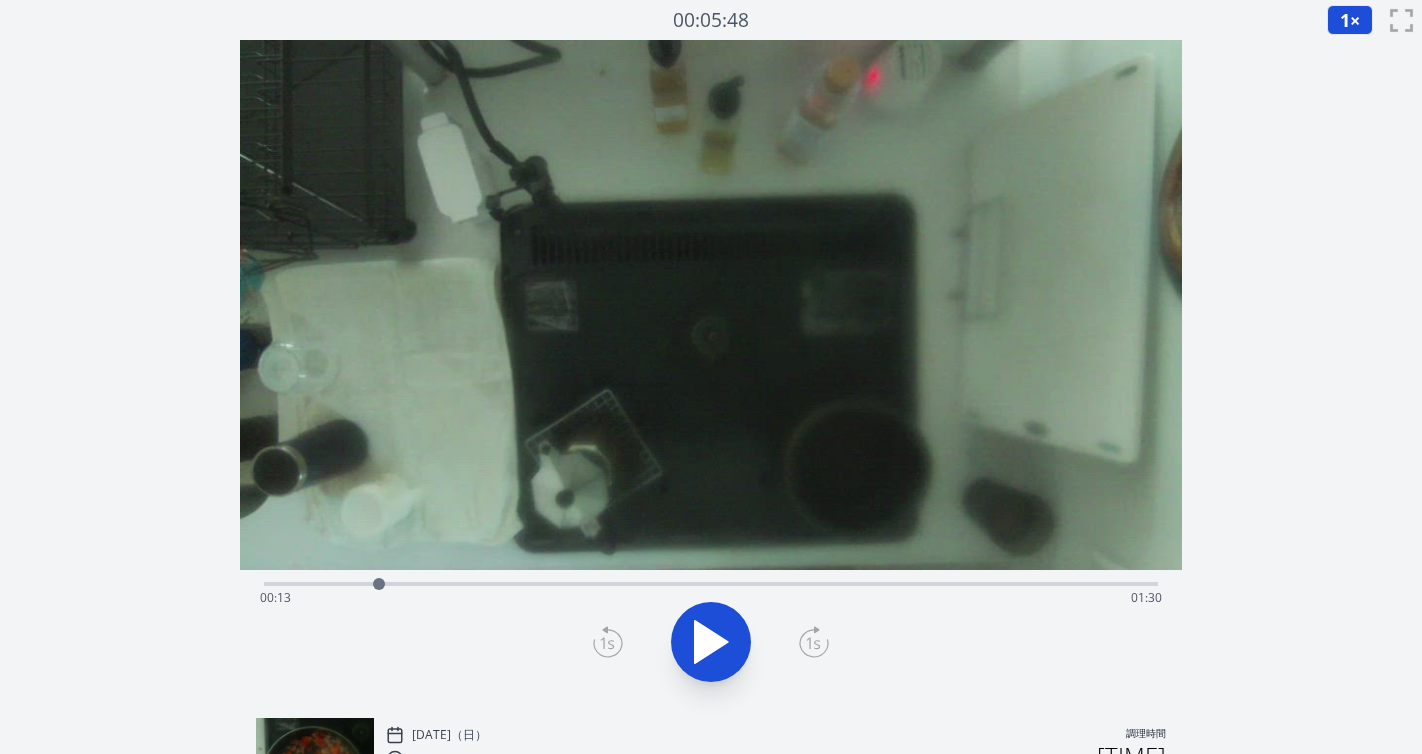 click 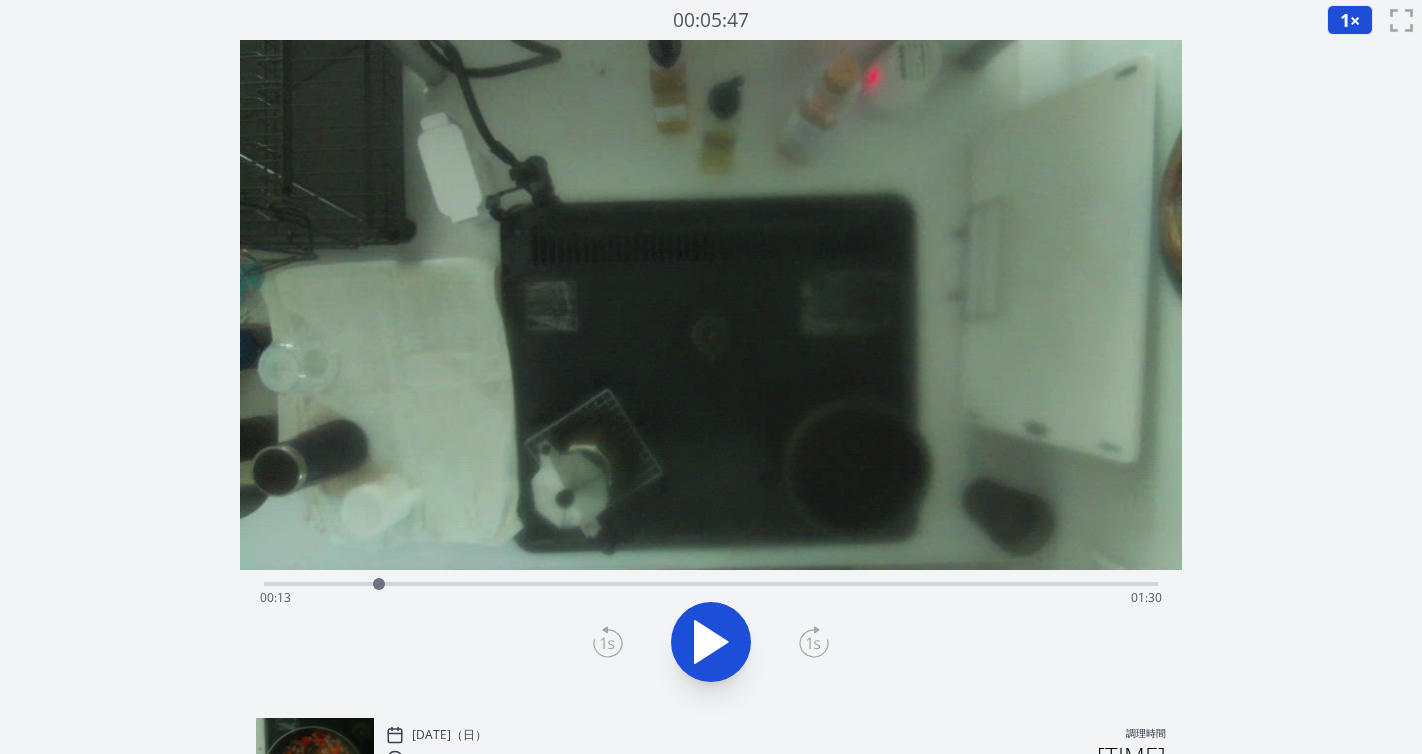 click 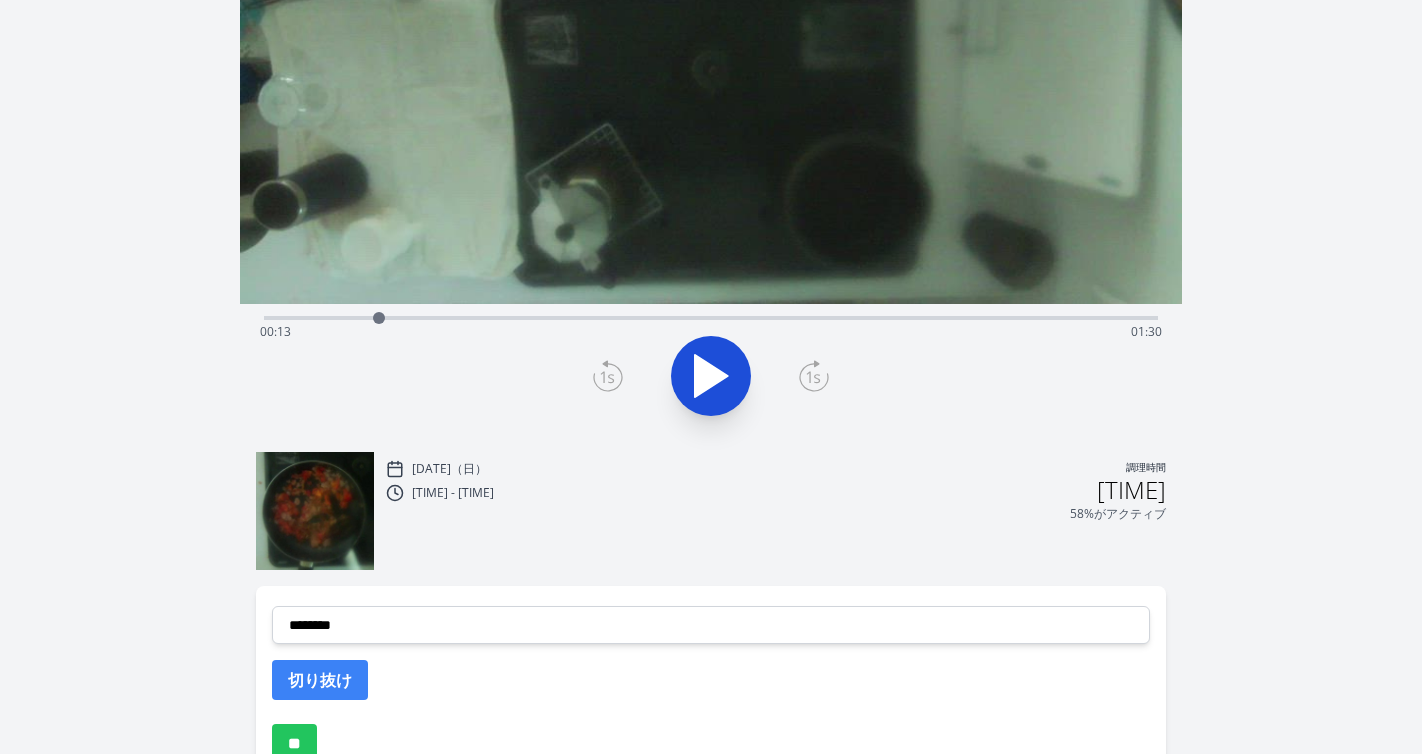 scroll, scrollTop: 388, scrollLeft: 0, axis: vertical 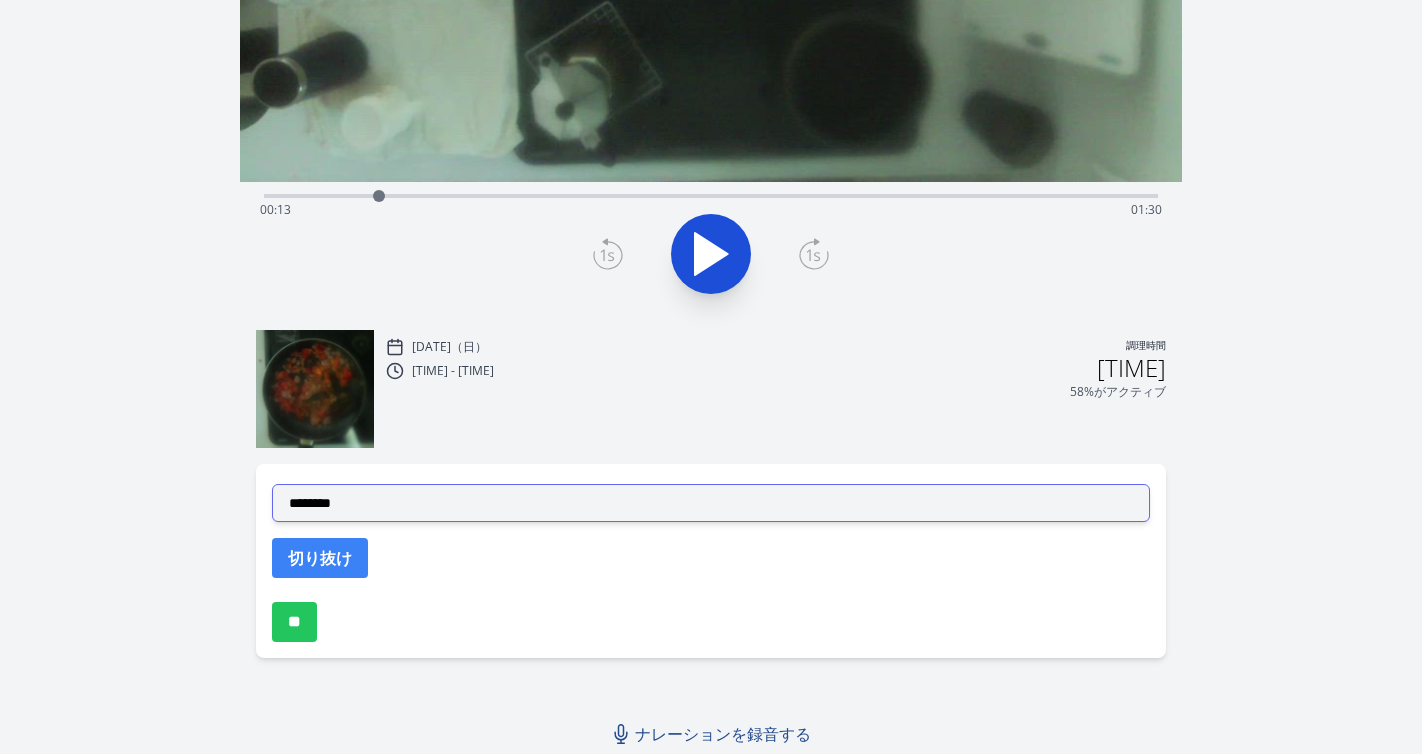 click on "**********" at bounding box center [711, 503] 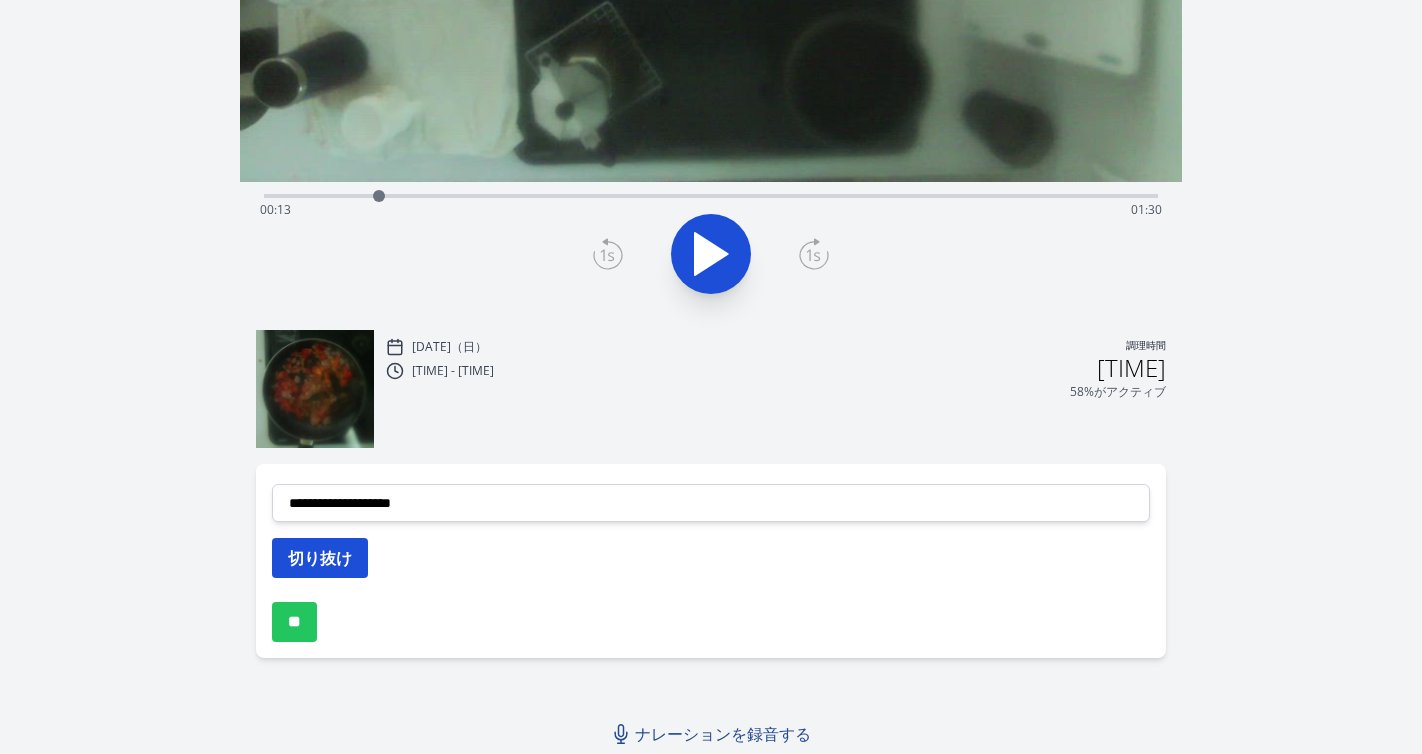 click on "切り抜け" at bounding box center [320, 558] 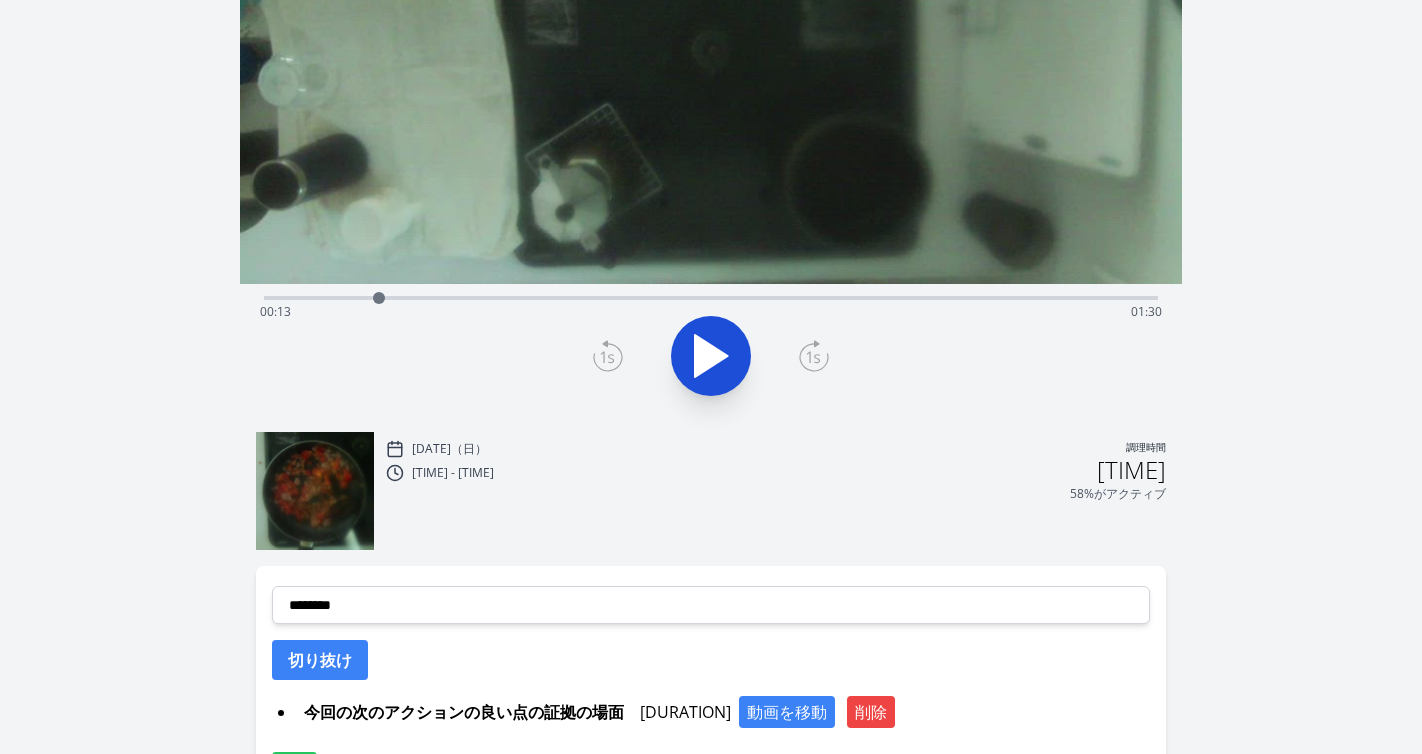 scroll, scrollTop: 283, scrollLeft: 0, axis: vertical 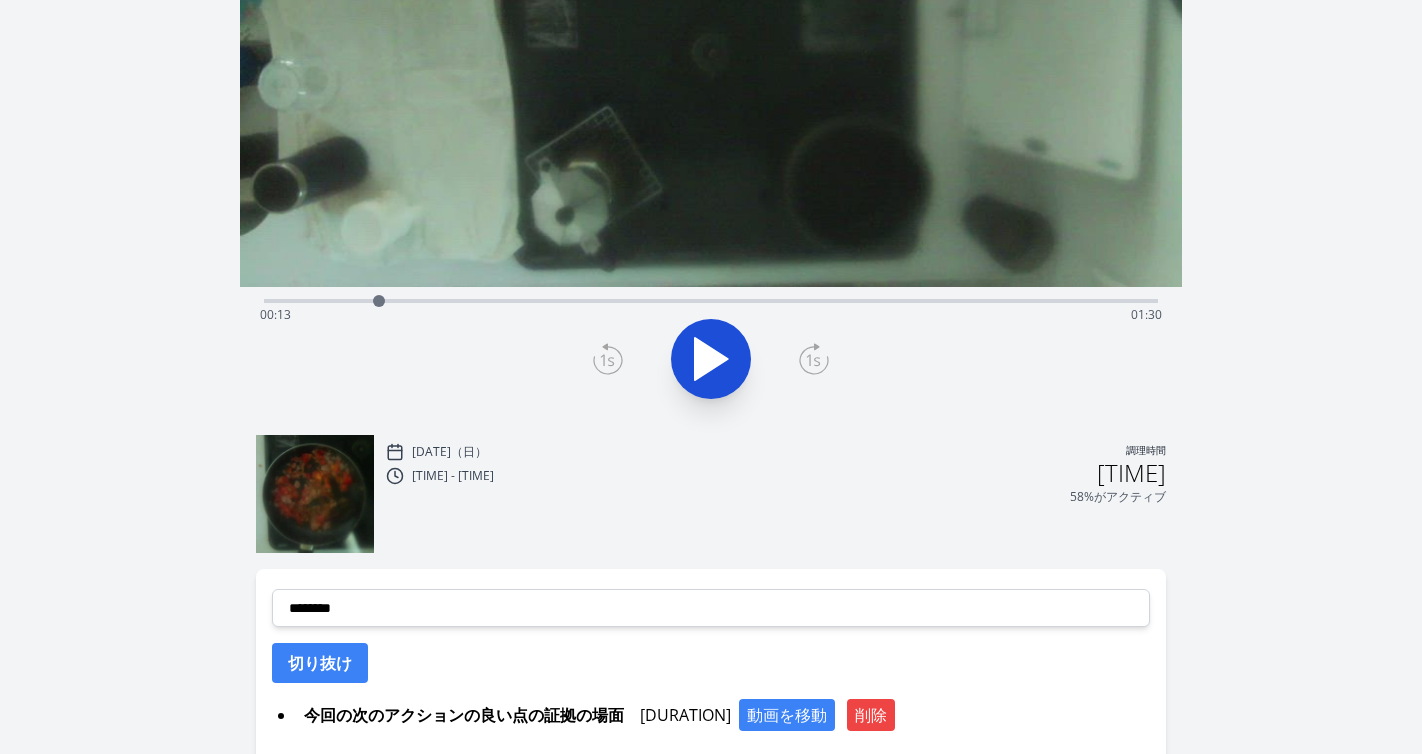 click 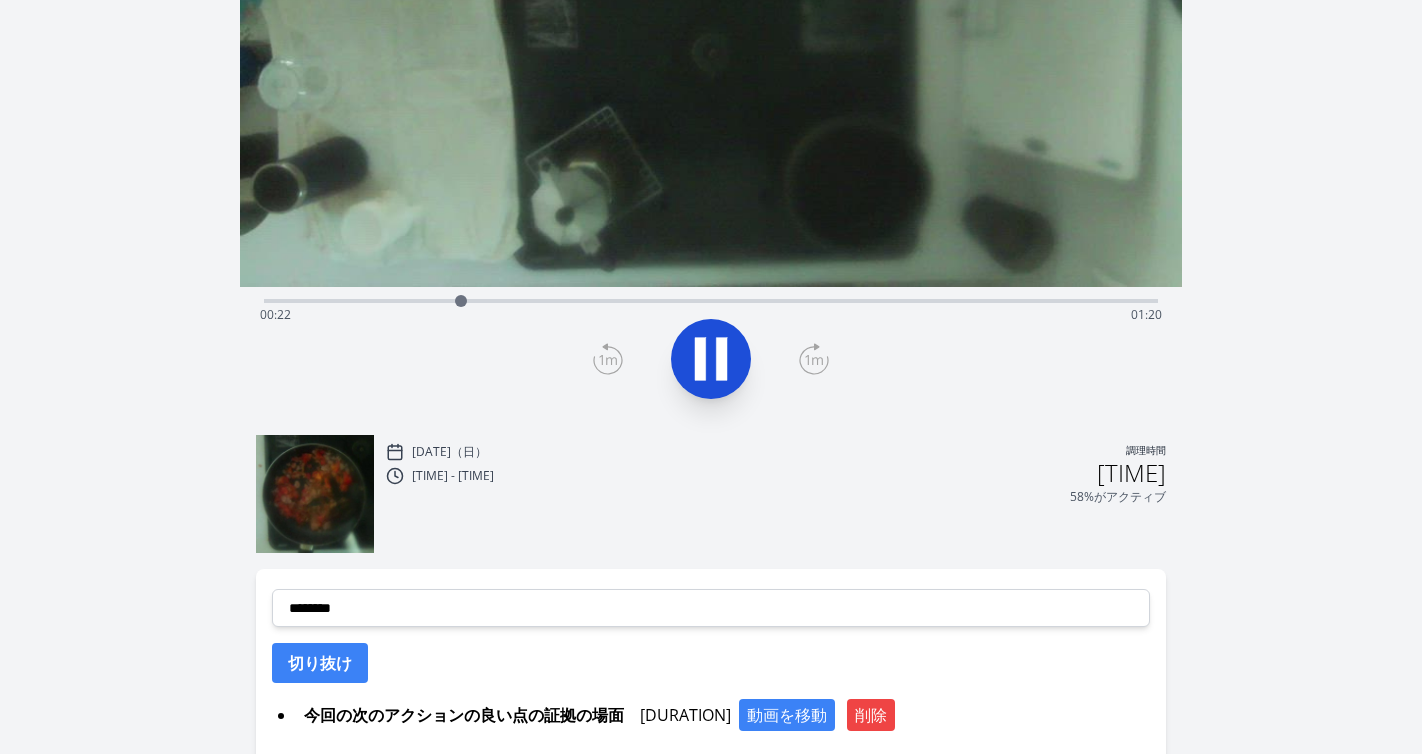 click on "経過時間: [TIME]
残り時間: [TIME]" at bounding box center (711, 315) 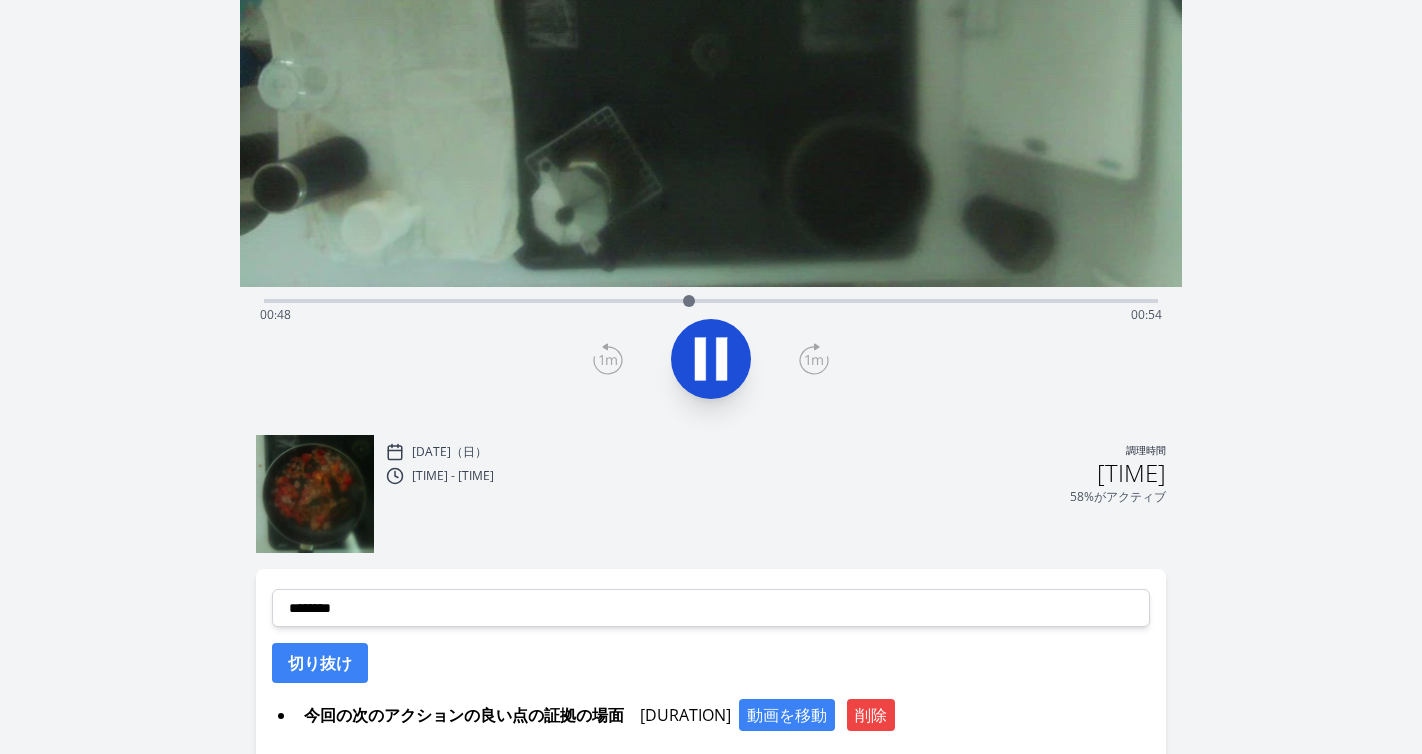 click 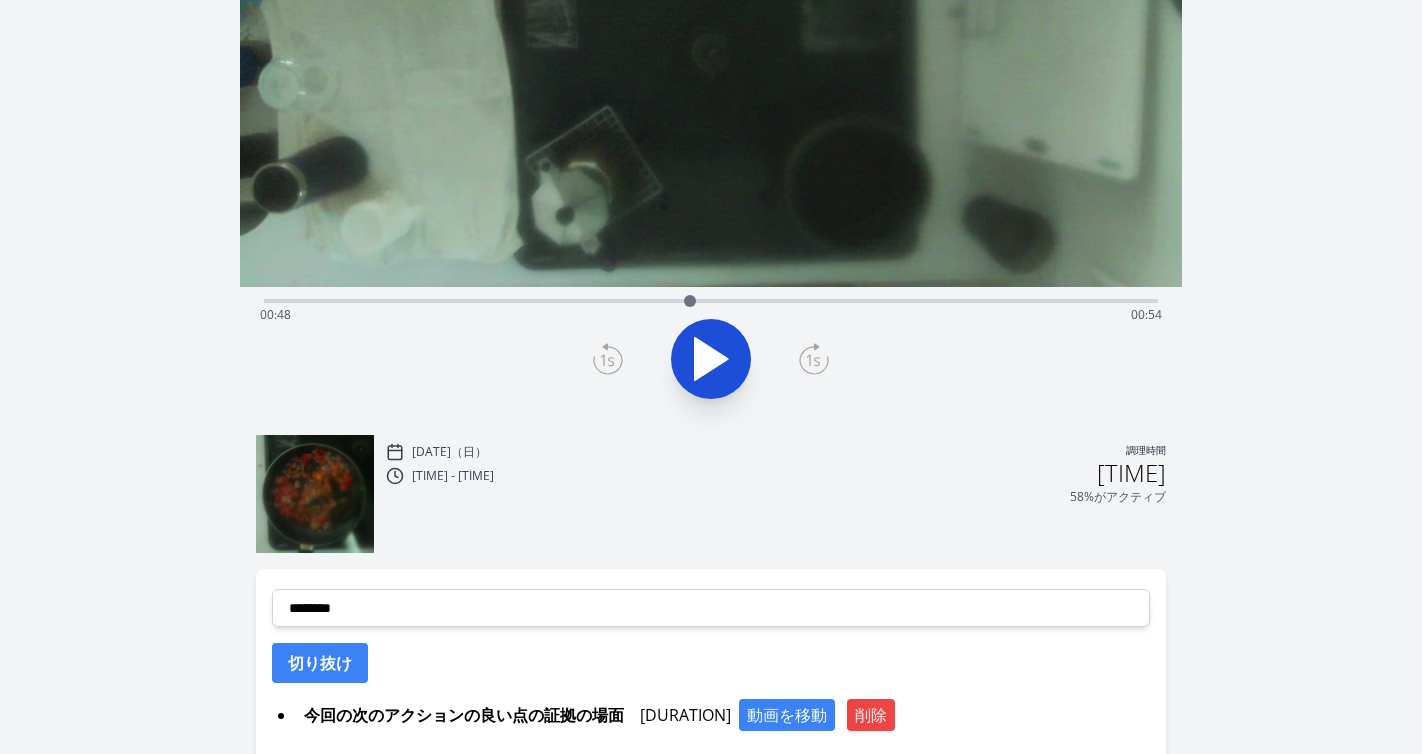 click 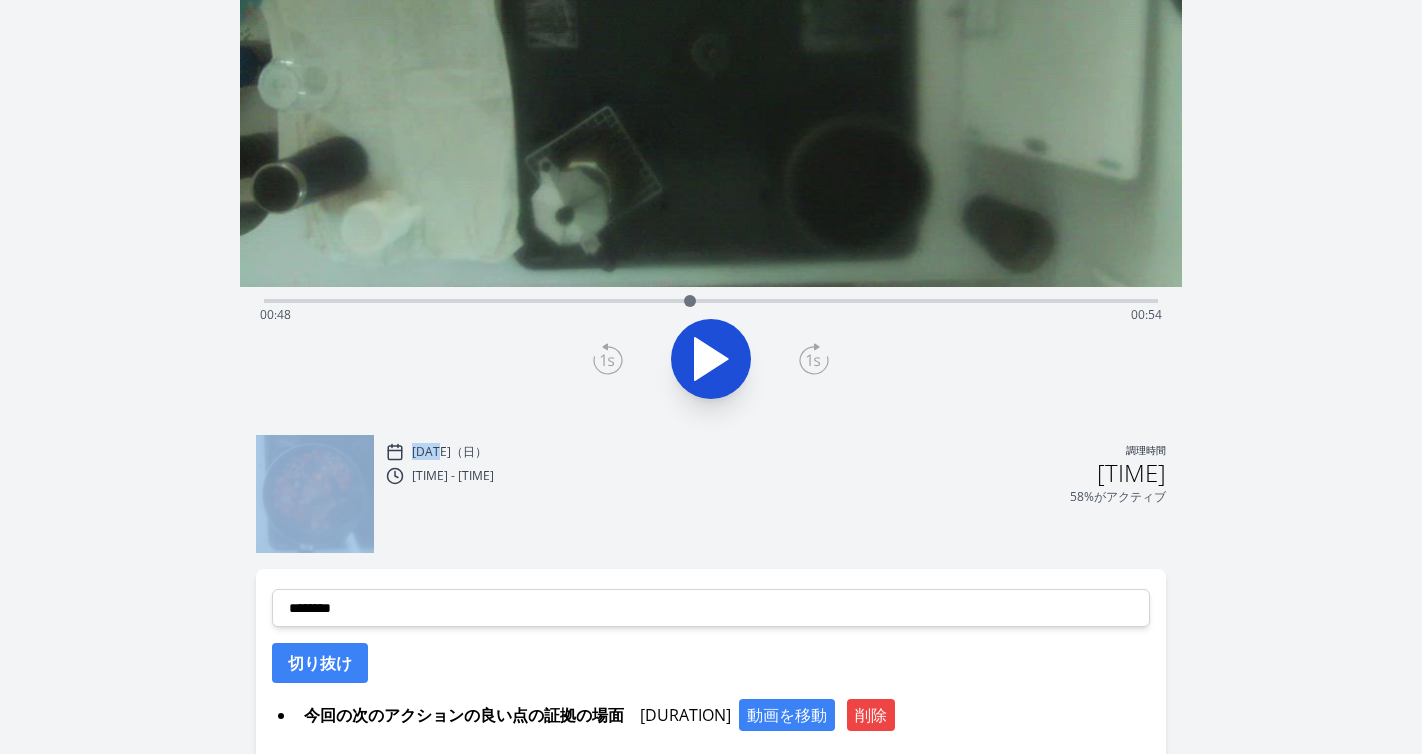 click 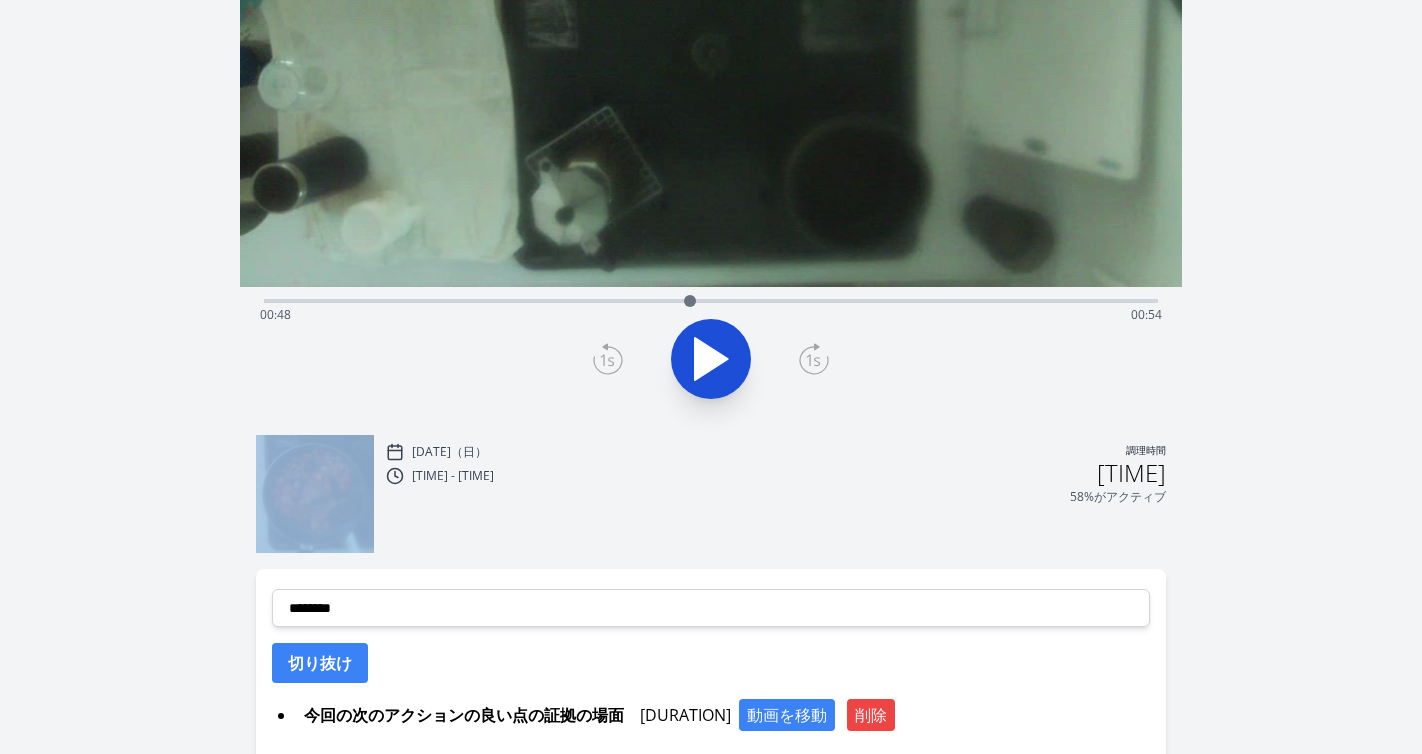click 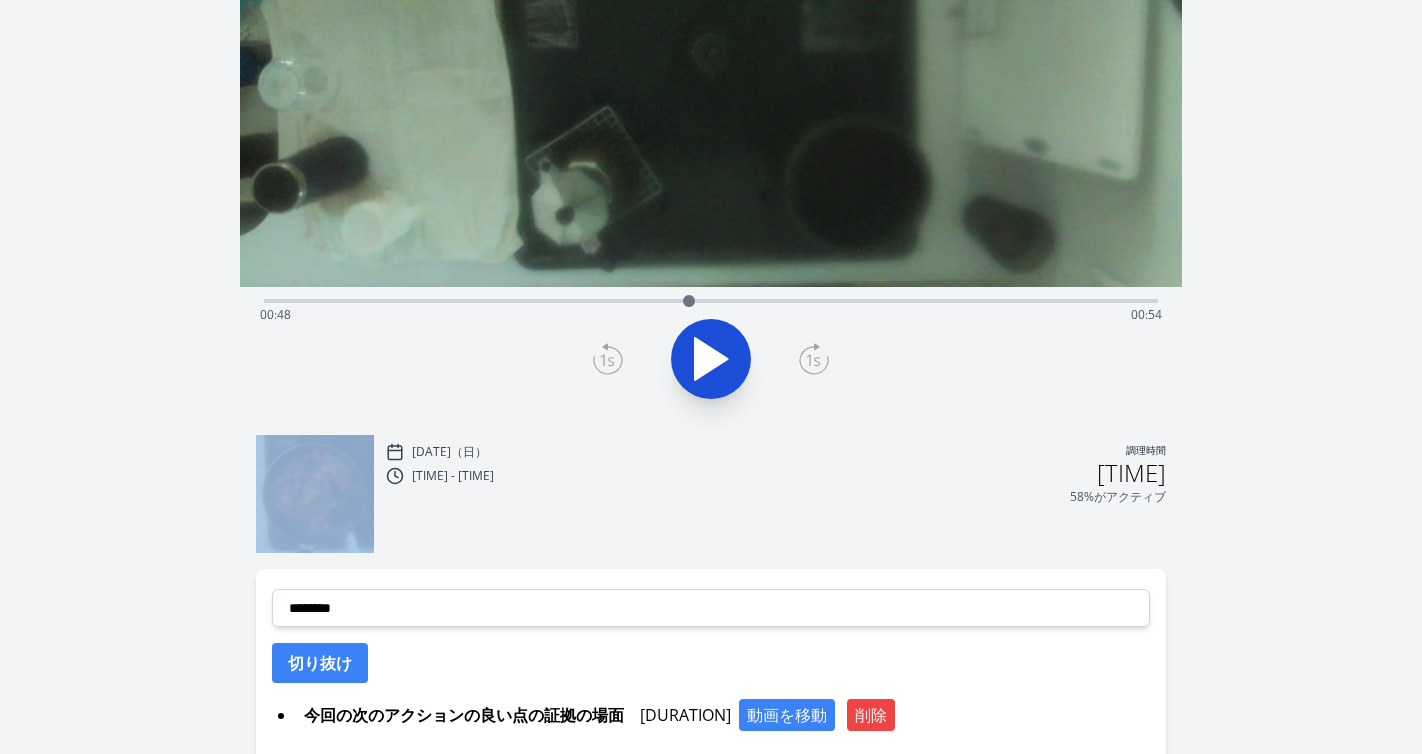 click 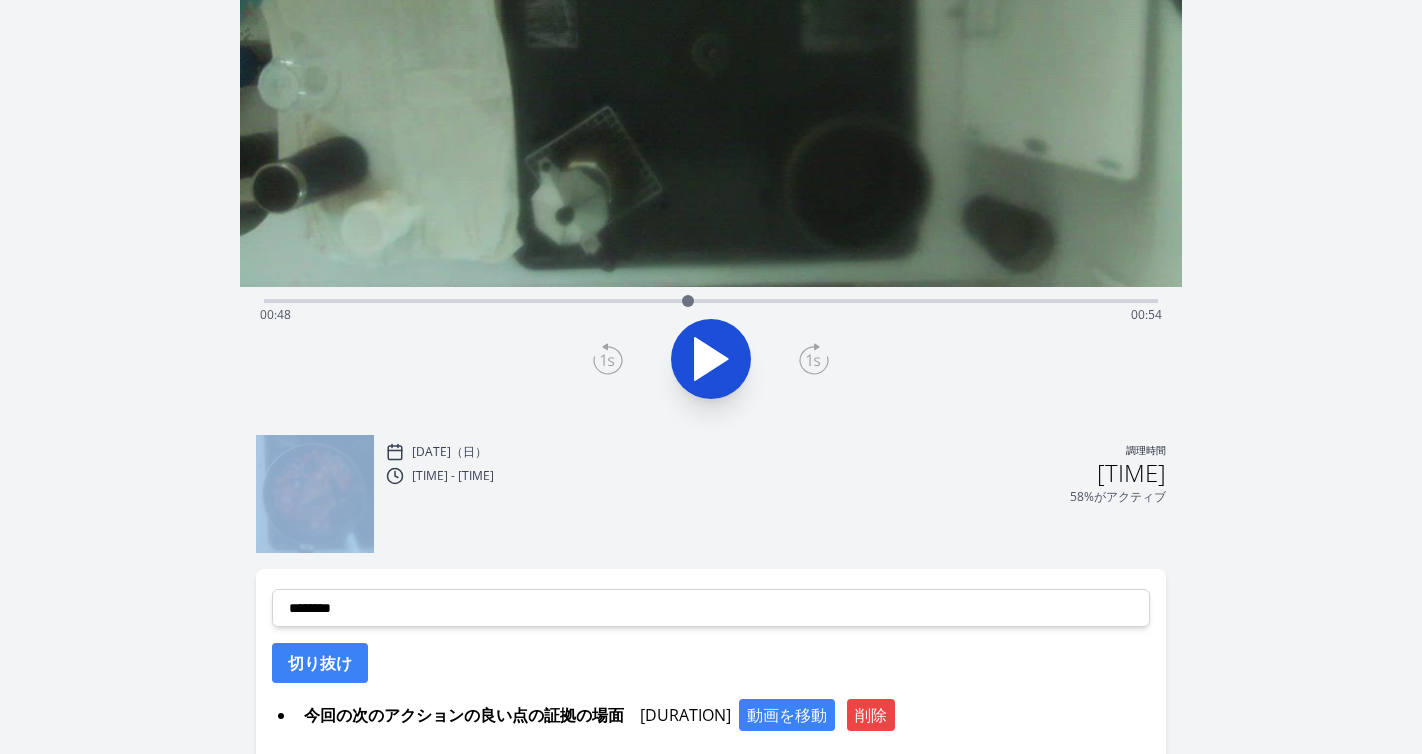 click 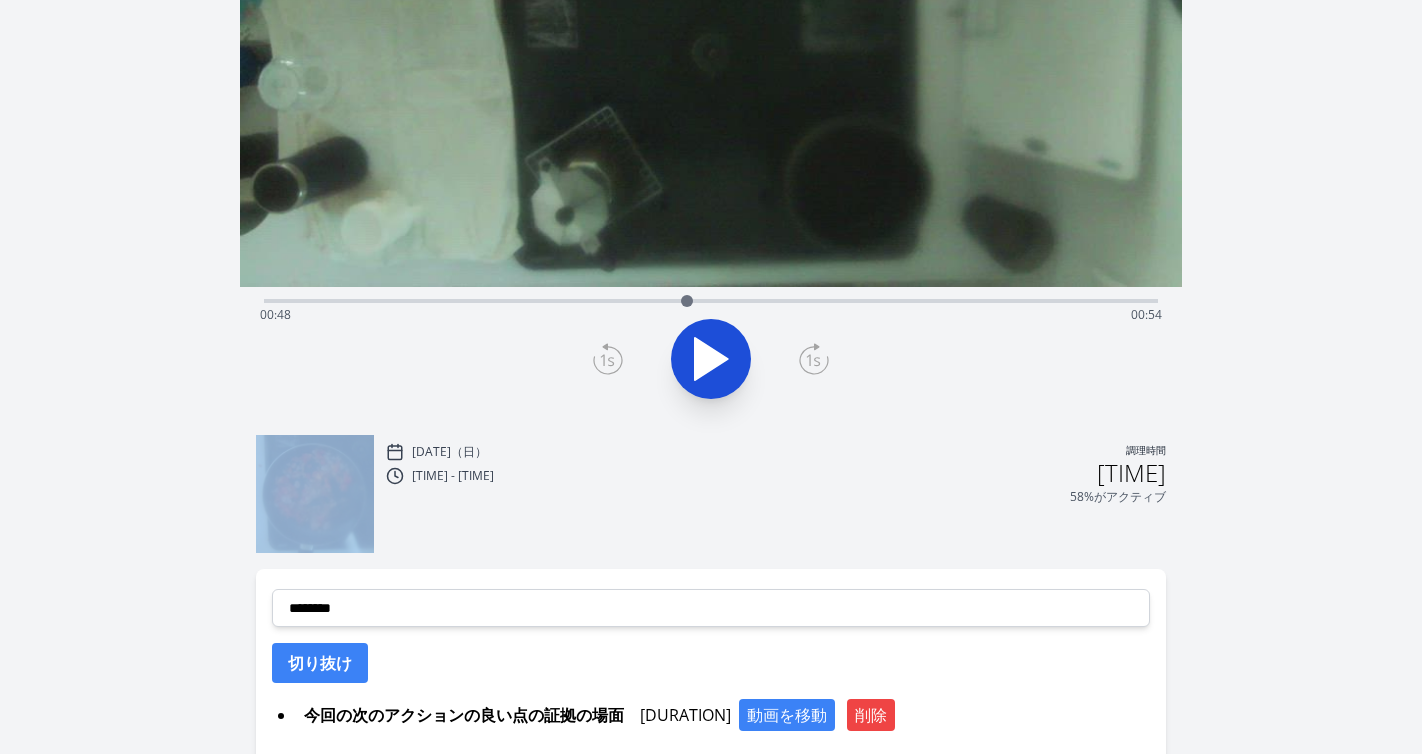 click 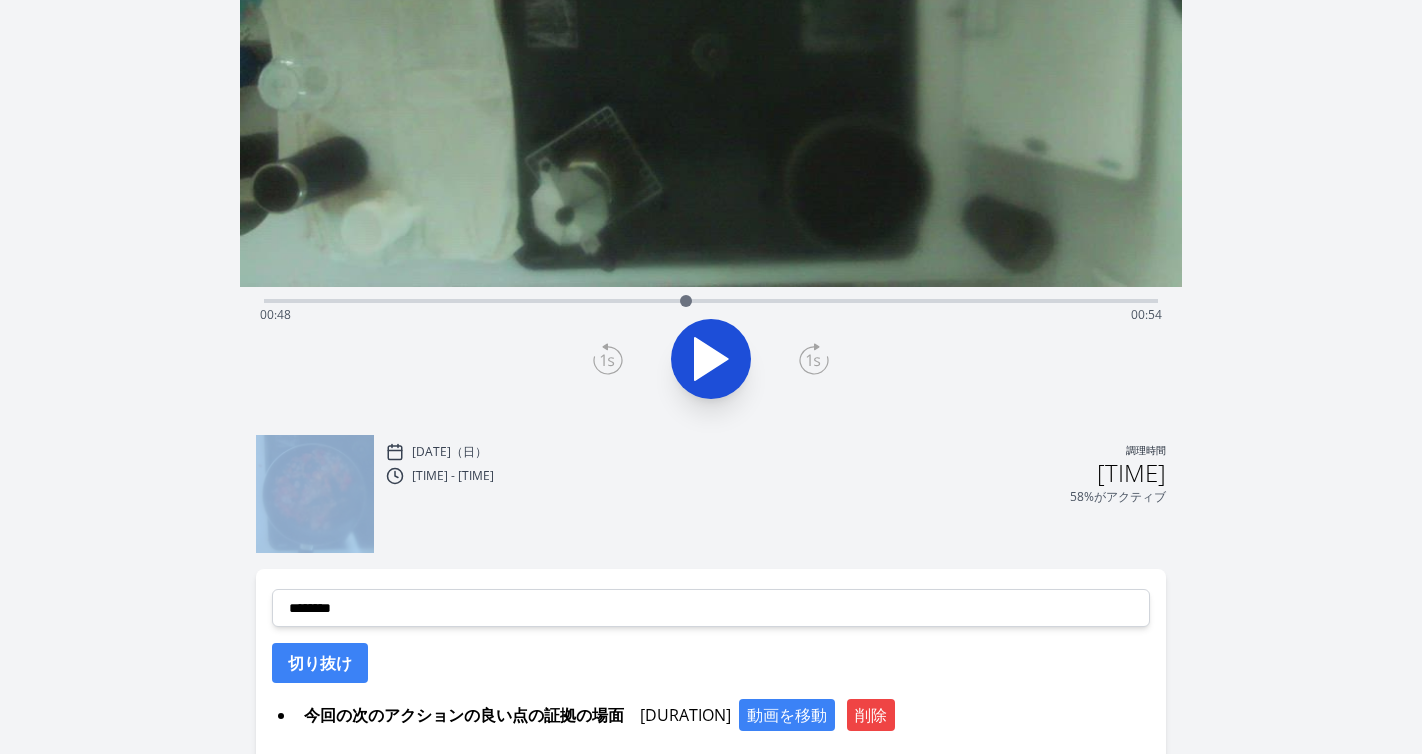click 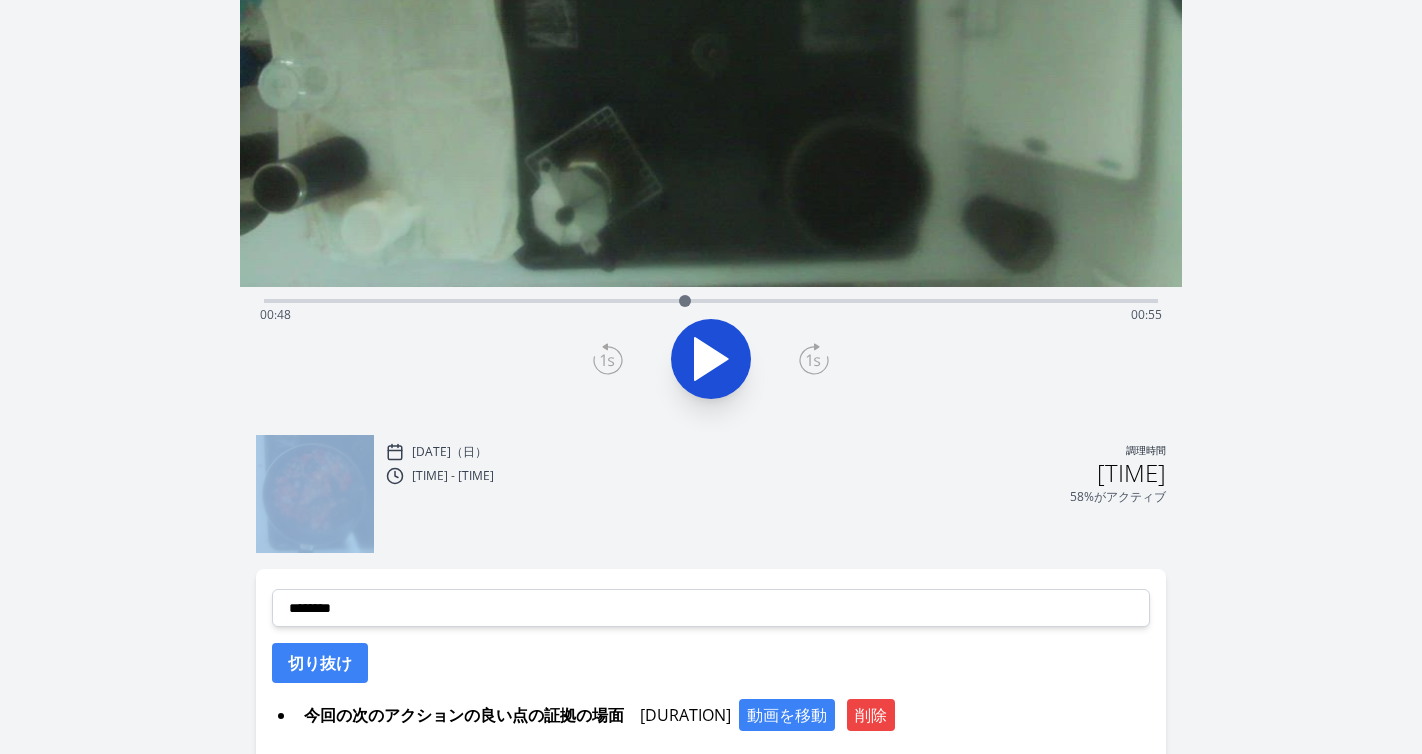 click 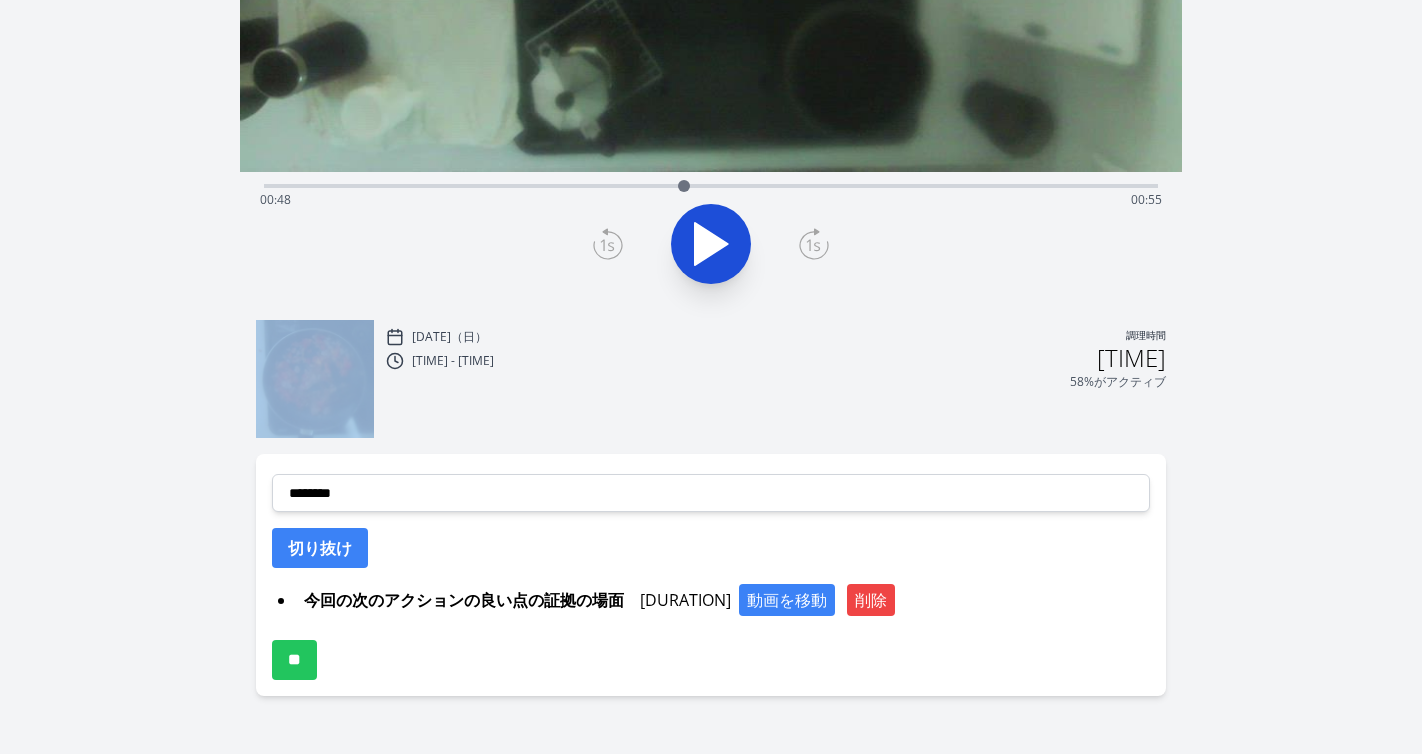 scroll, scrollTop: 436, scrollLeft: 0, axis: vertical 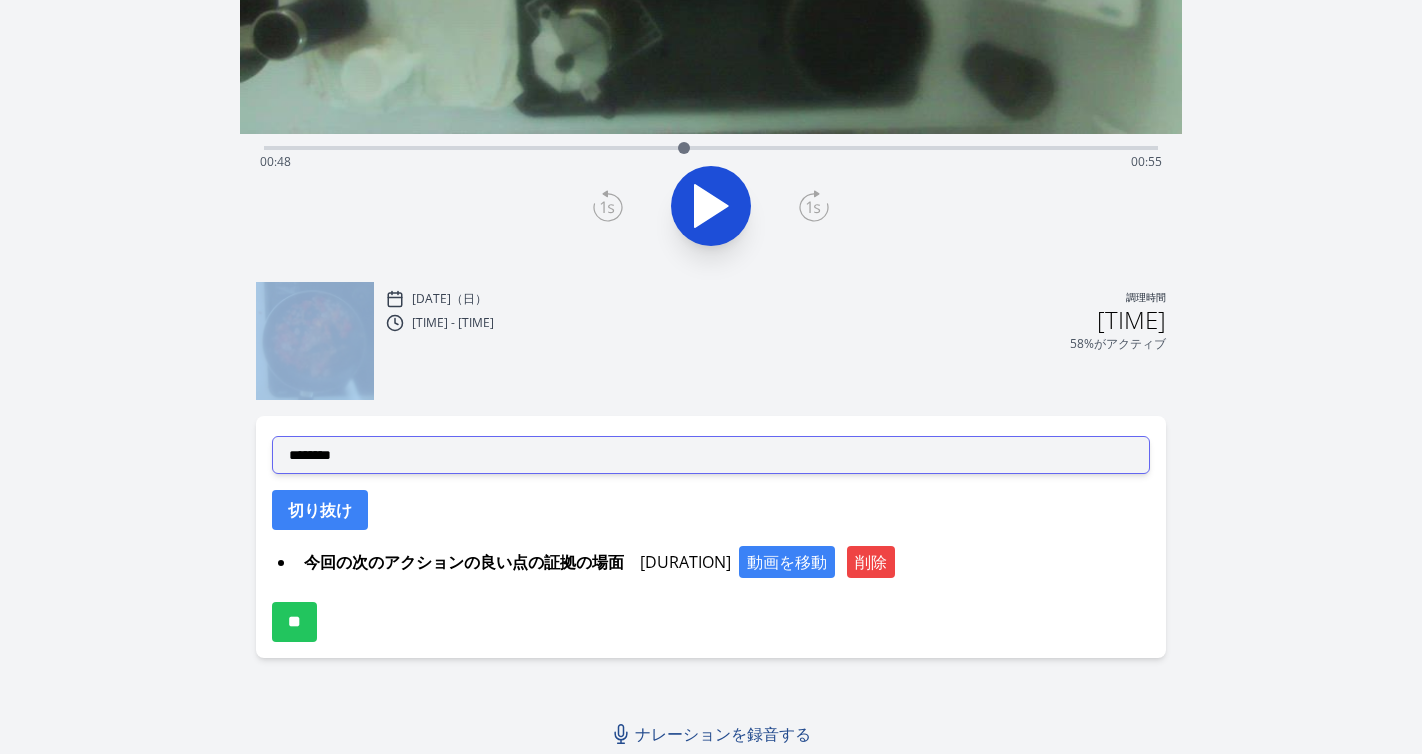 click on "**********" at bounding box center [711, 455] 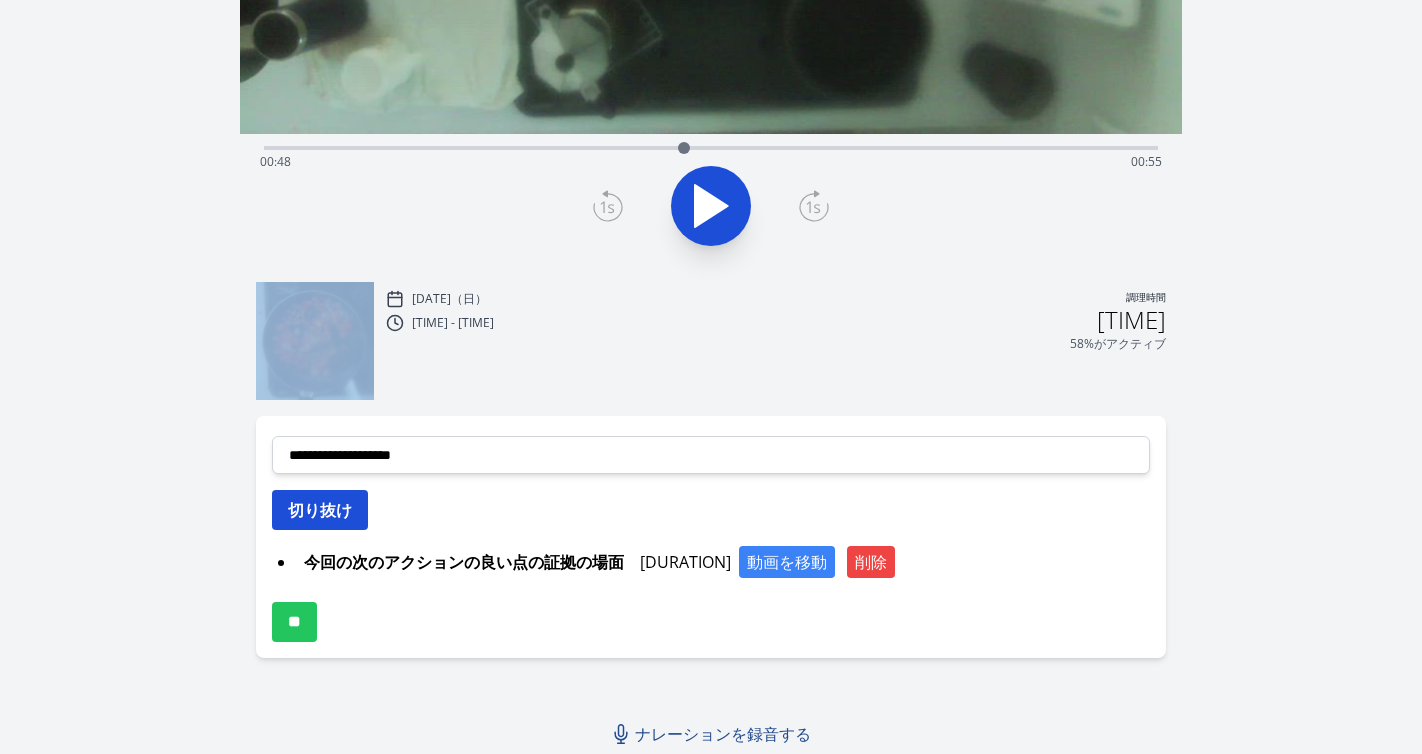 click on "切り抜け" at bounding box center (320, 510) 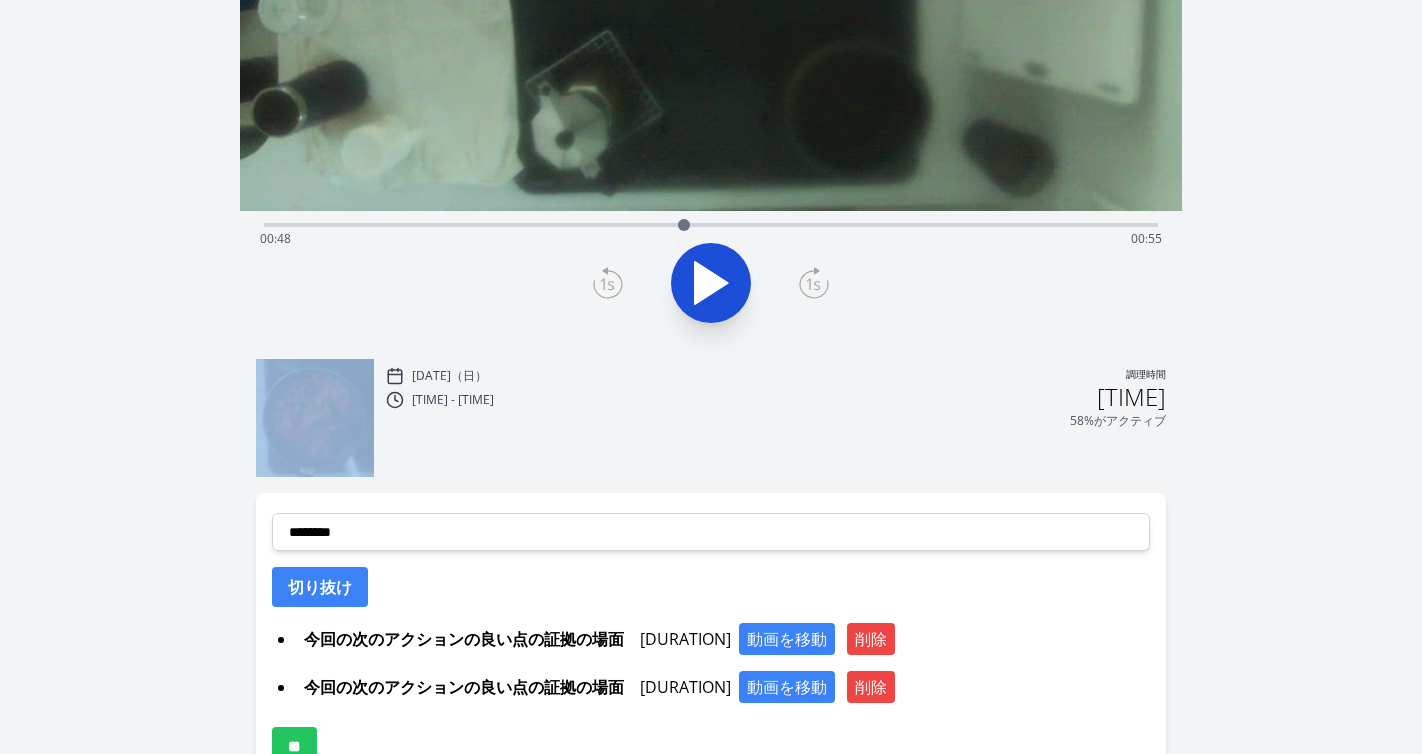 scroll, scrollTop: 310, scrollLeft: 0, axis: vertical 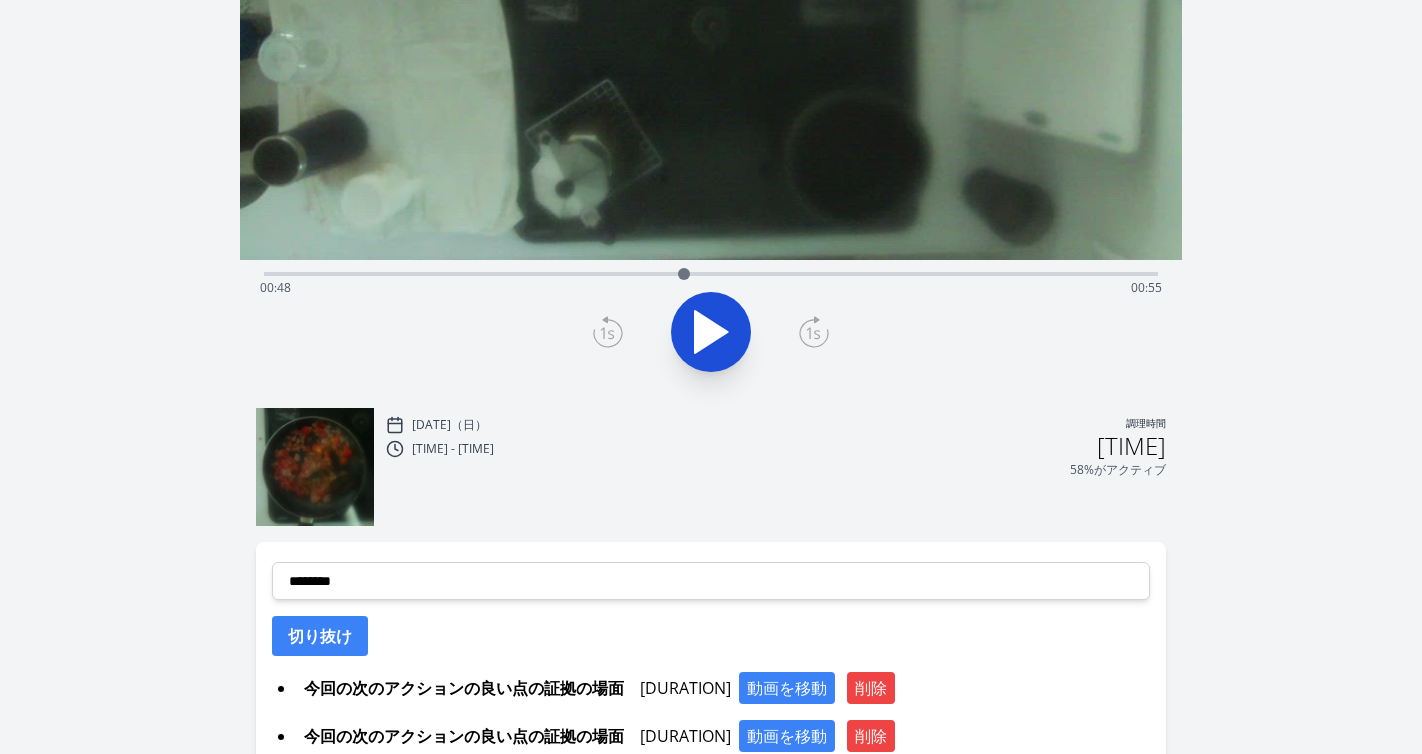 click on "経過時間: [TIME]
残り時間: [TIME]" at bounding box center [711, 288] 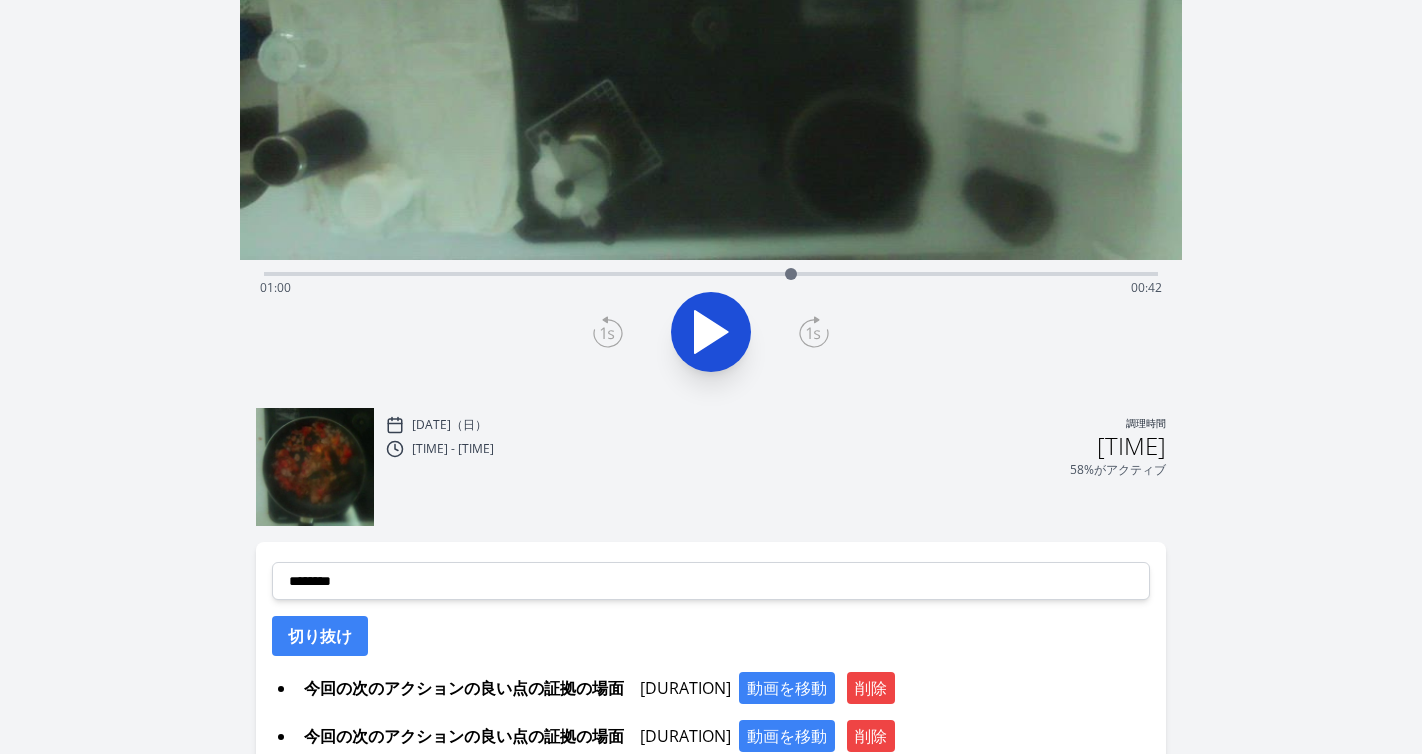 click on "経過時間: [TIME]
残り時間: [TIME]" at bounding box center (711, 272) 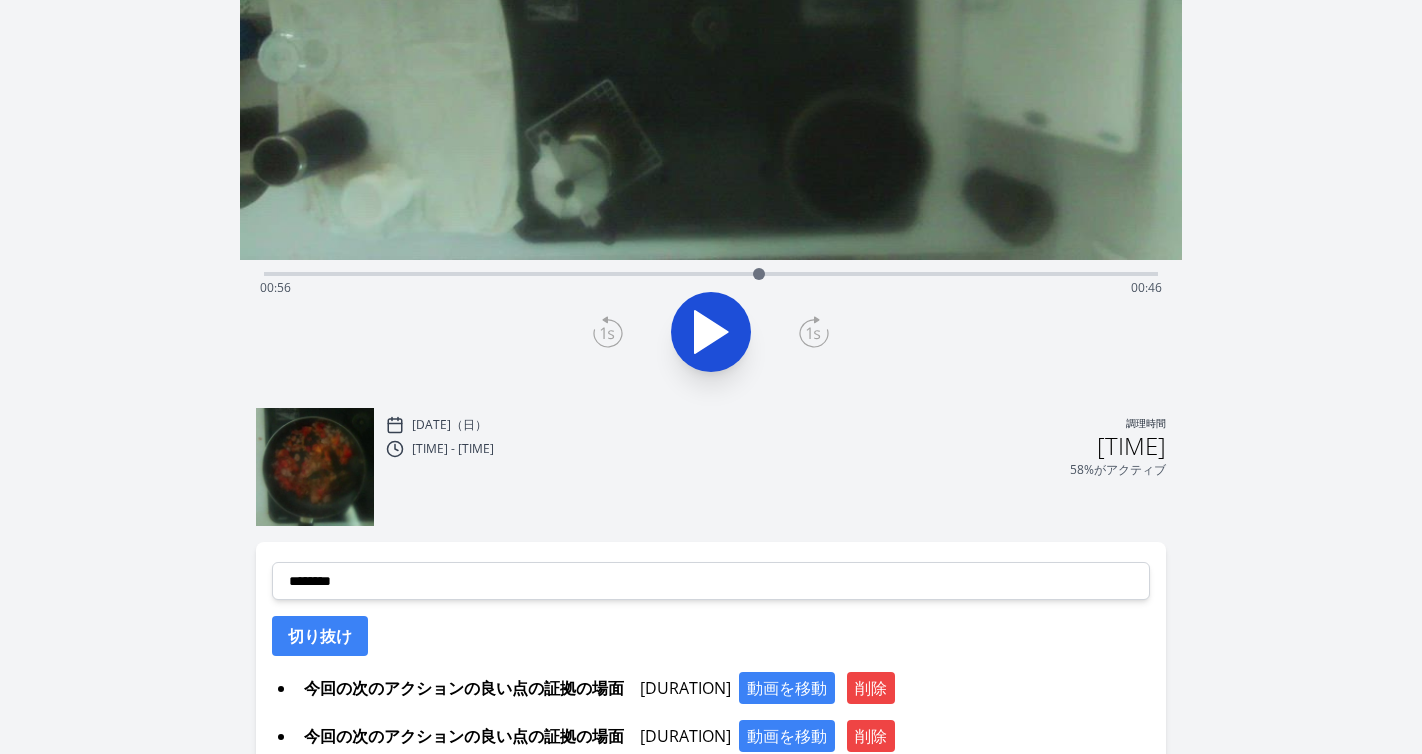 click 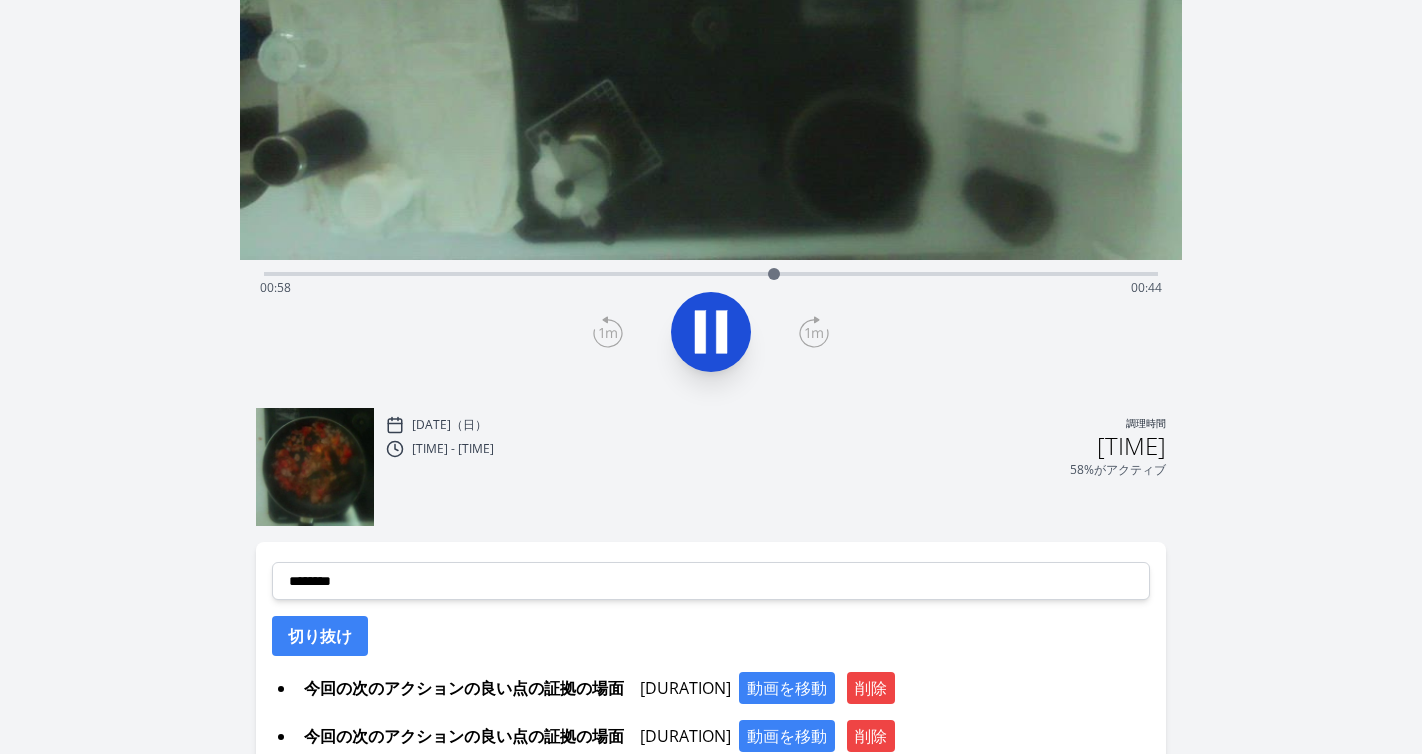 click 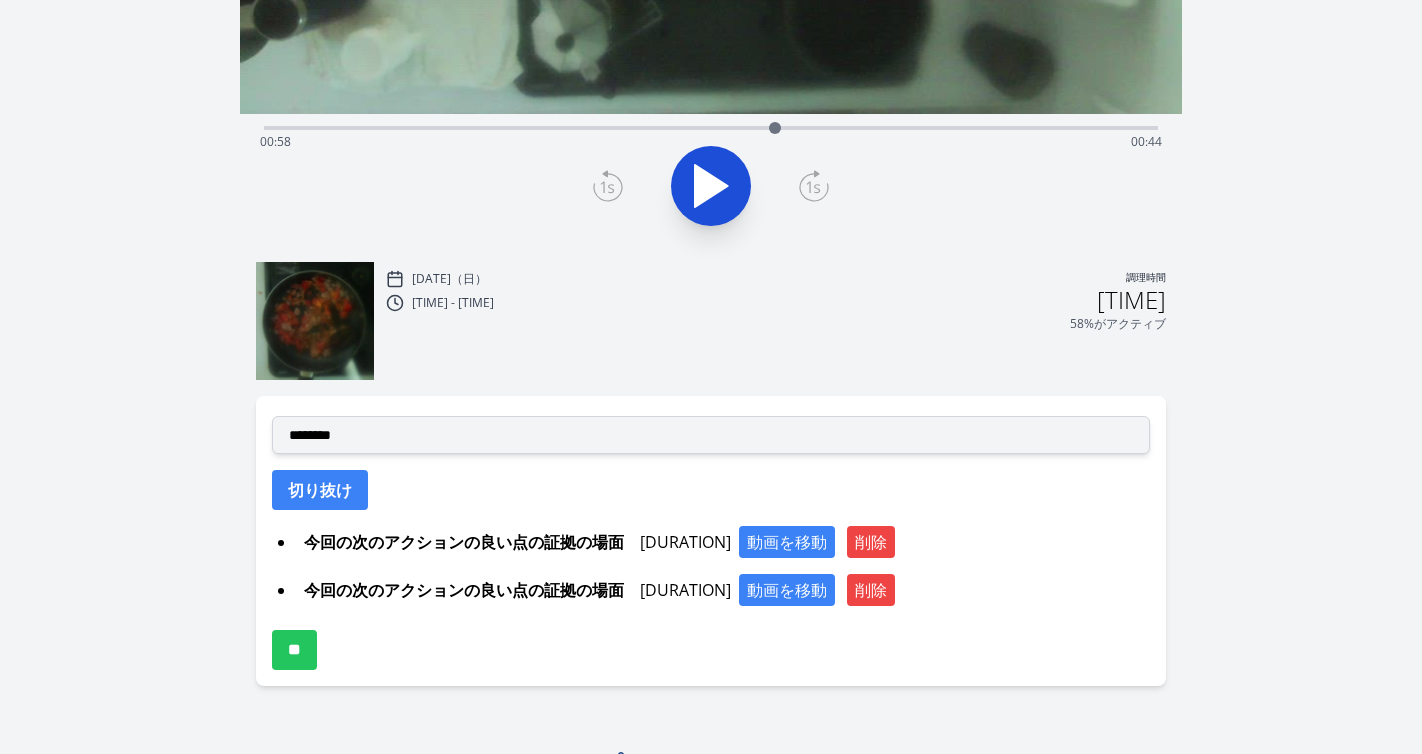 scroll, scrollTop: 462, scrollLeft: 0, axis: vertical 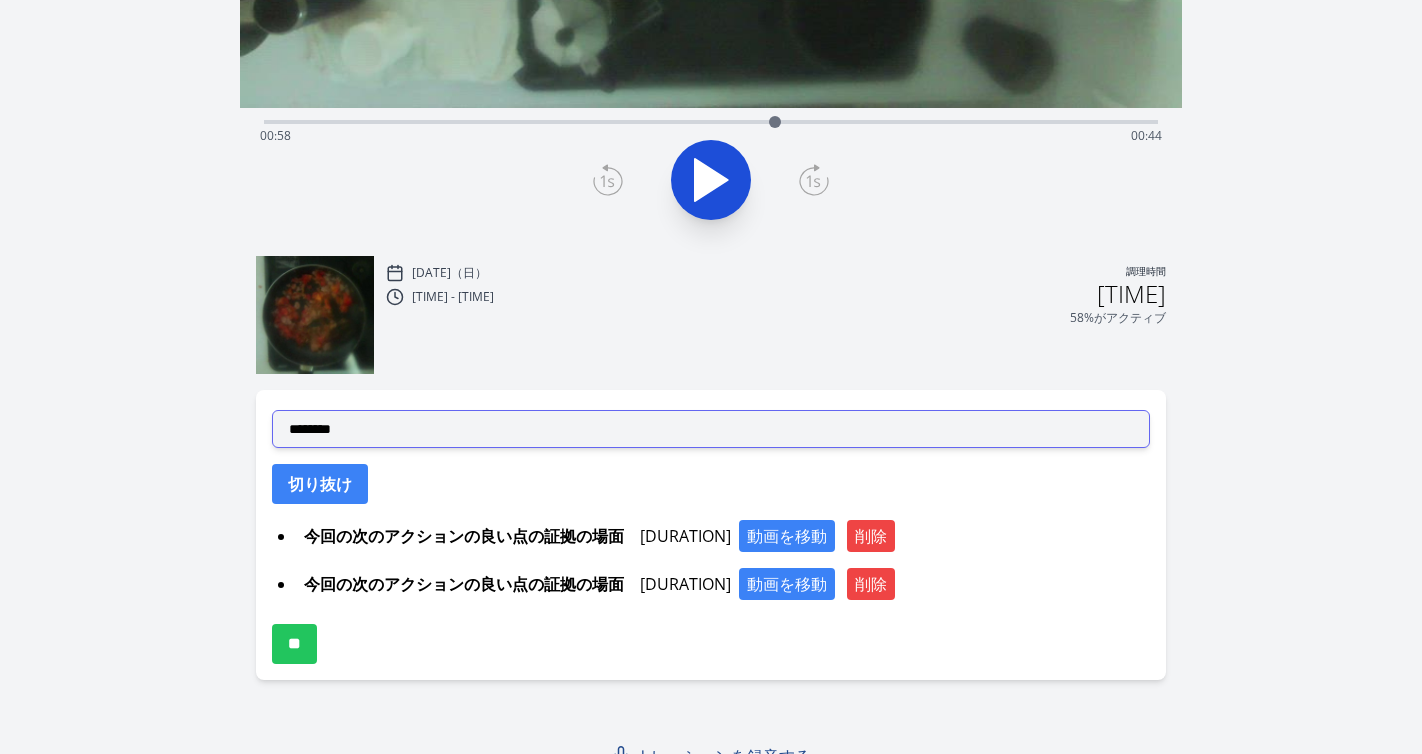 click on "**********" at bounding box center [711, 429] 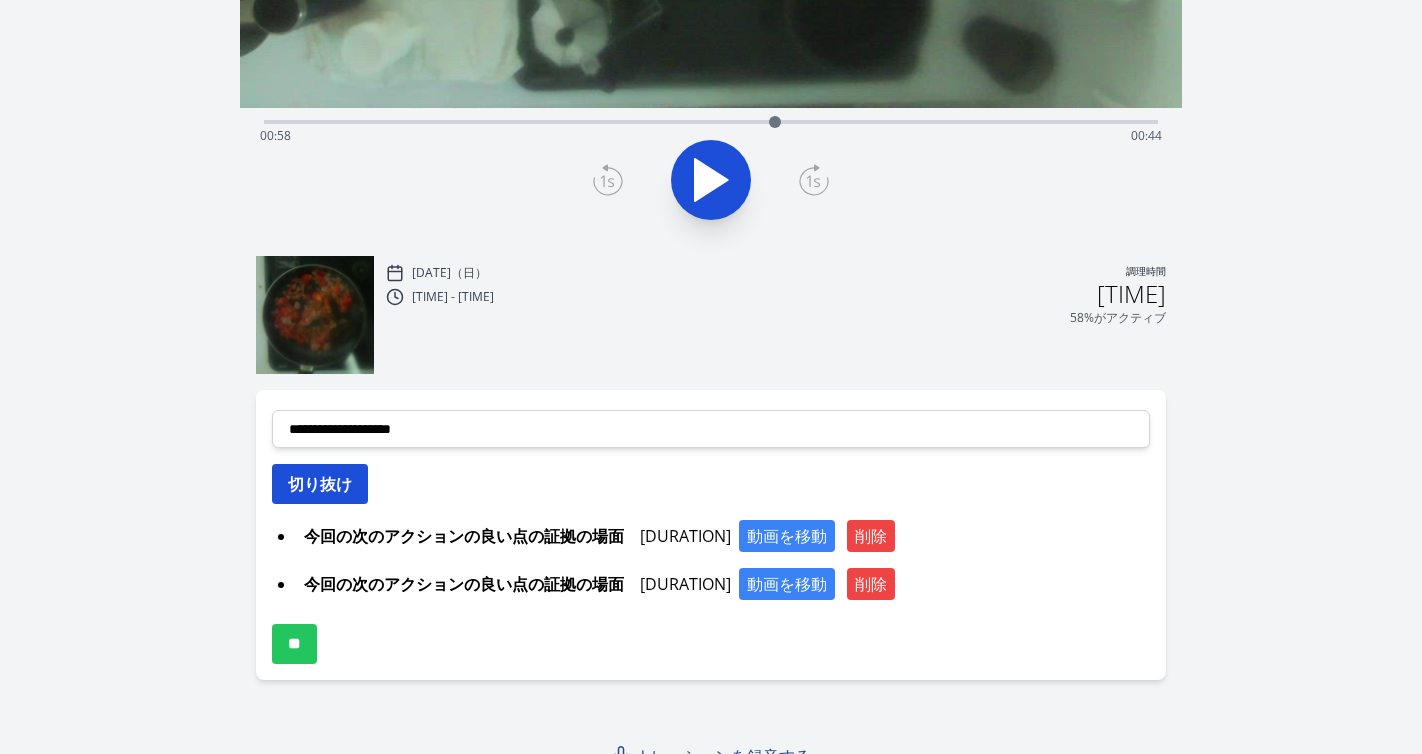 click on "切り抜け" at bounding box center [320, 484] 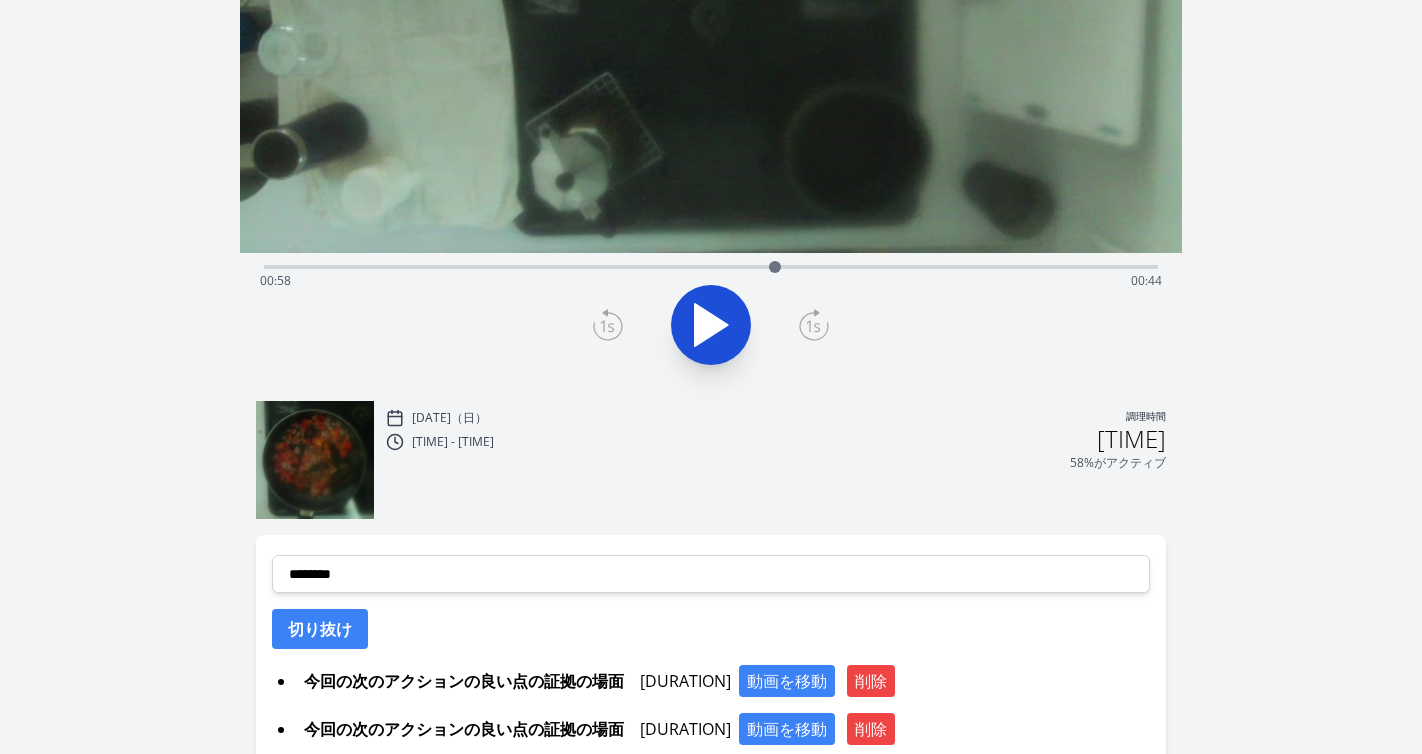 scroll, scrollTop: 303, scrollLeft: 0, axis: vertical 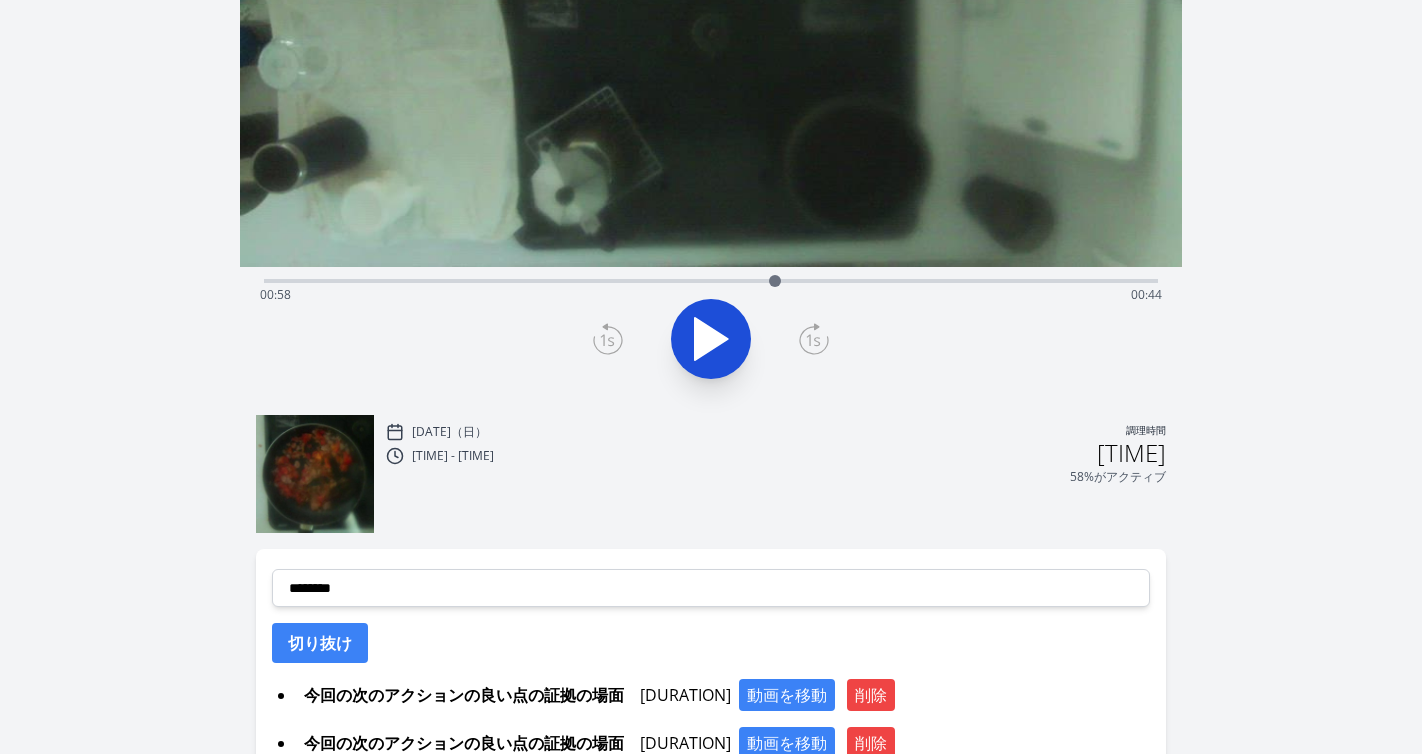 click on "経過時間: [TIME]
残り時間: [TIME]" at bounding box center (711, 279) 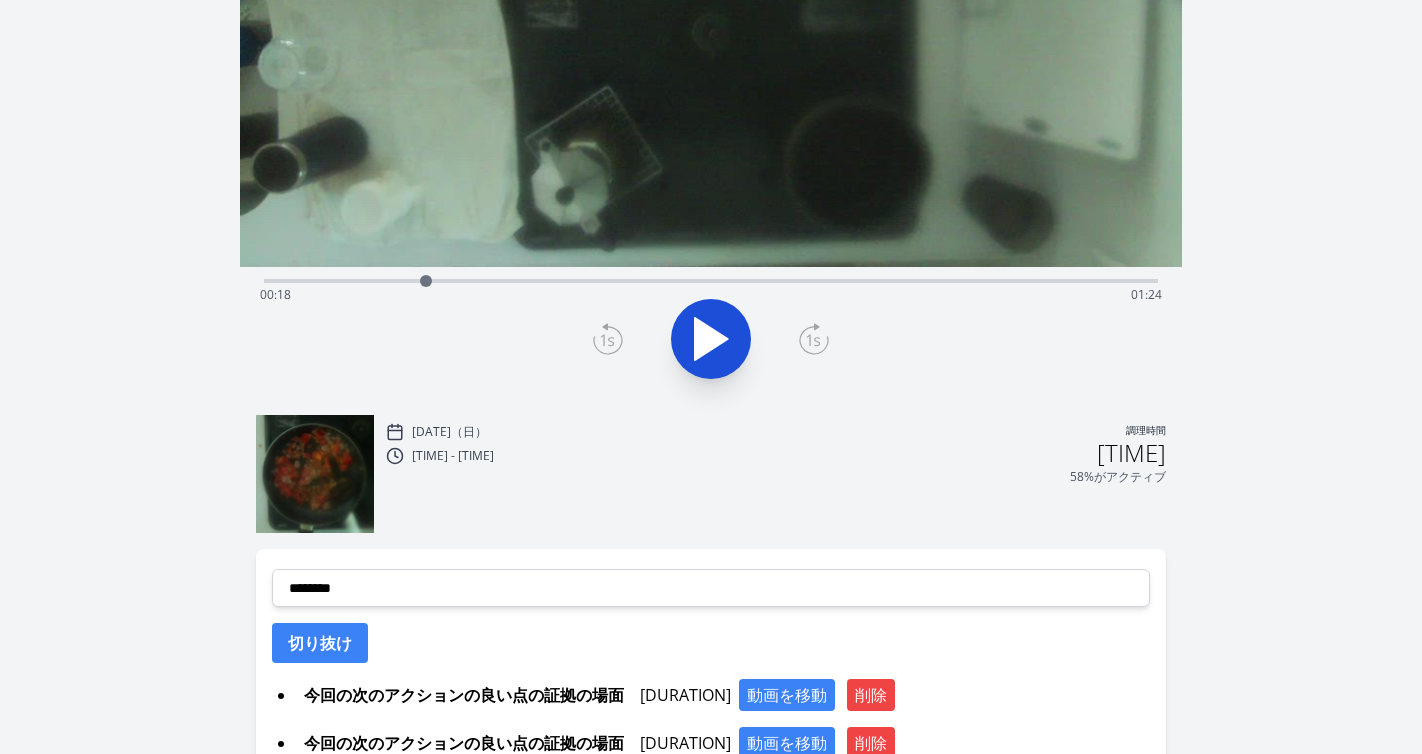 click on "経過時間: [TIME]
残り時間: [TIME]" at bounding box center [711, 279] 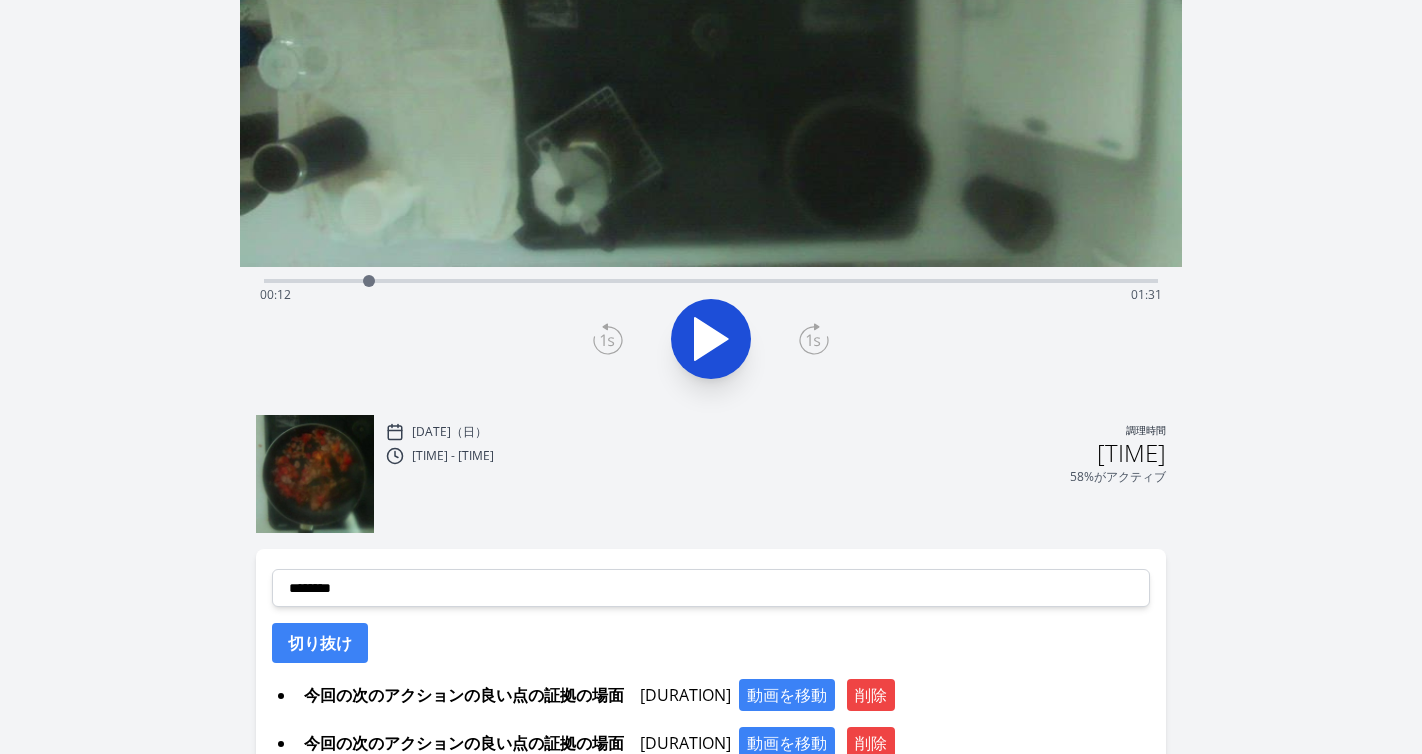 click at bounding box center (369, 281) 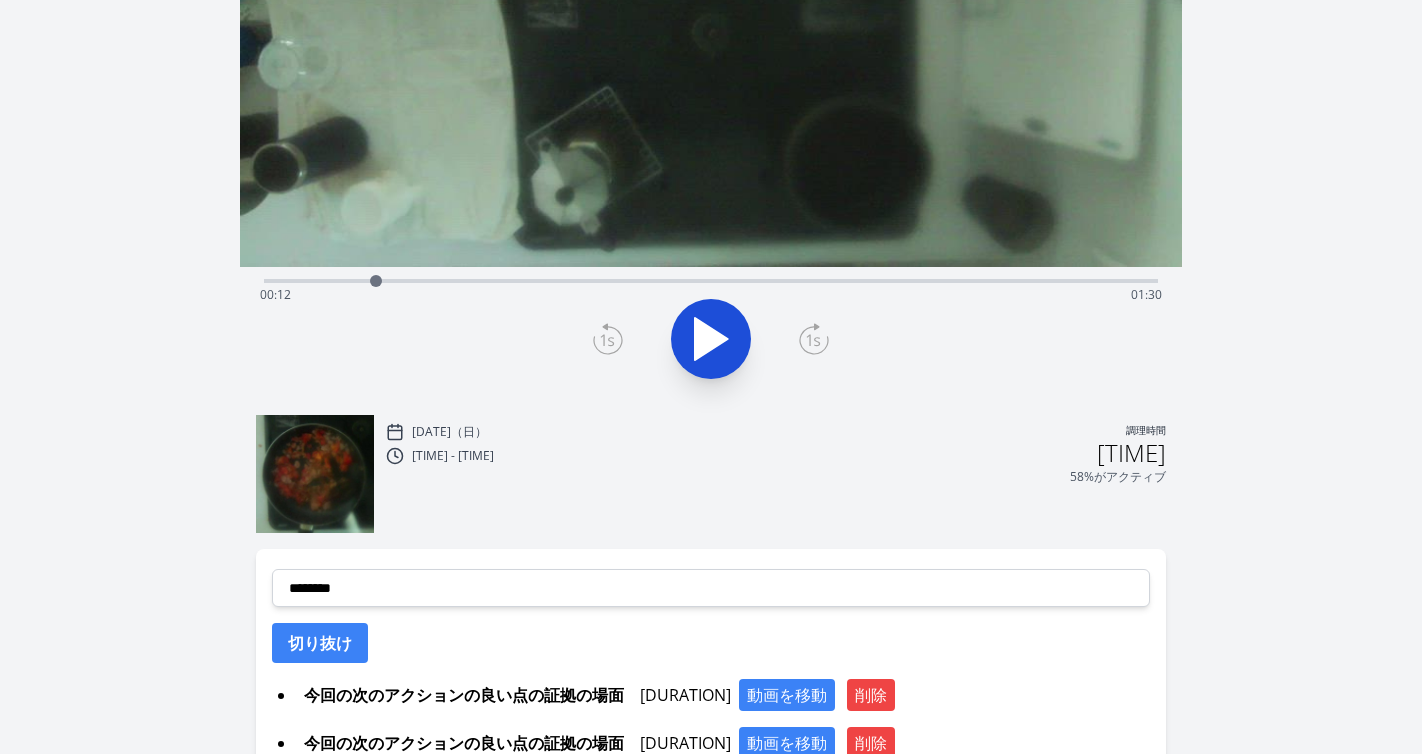 click 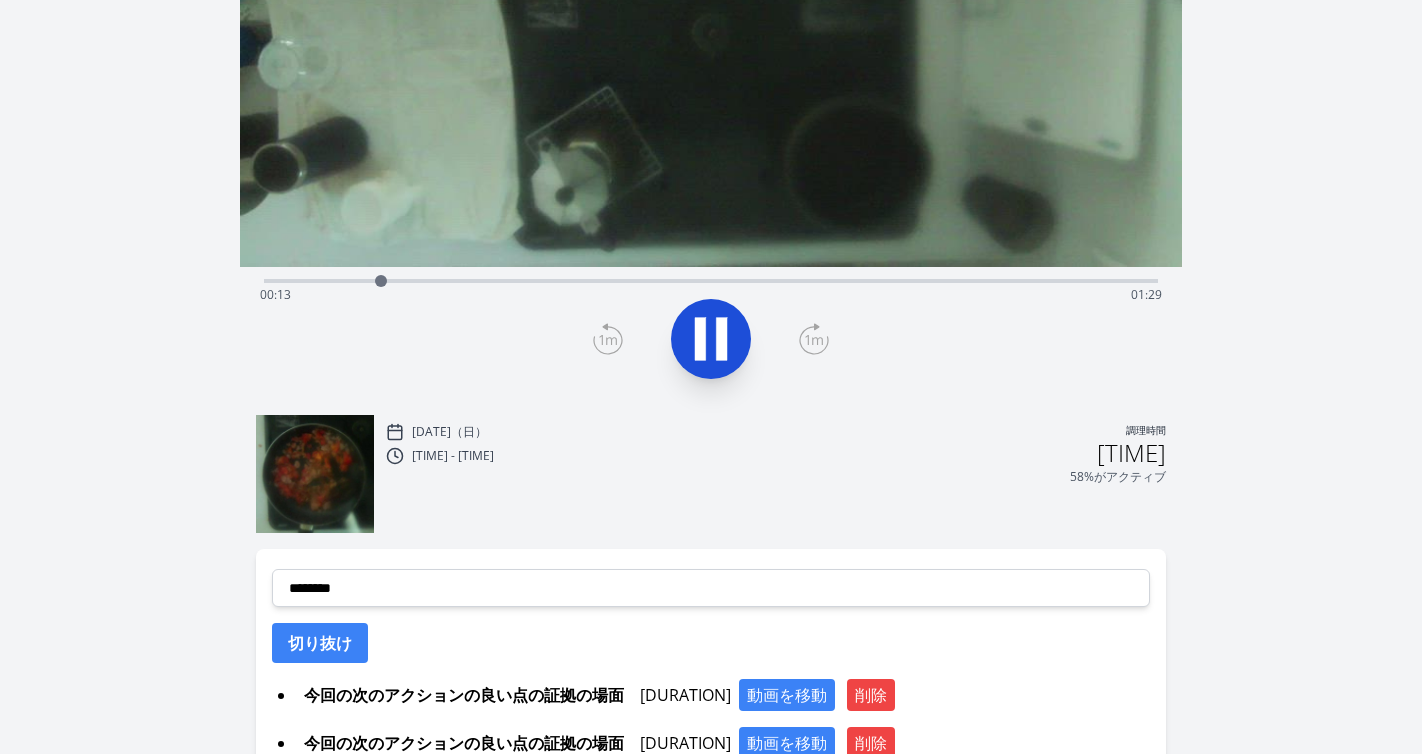 click 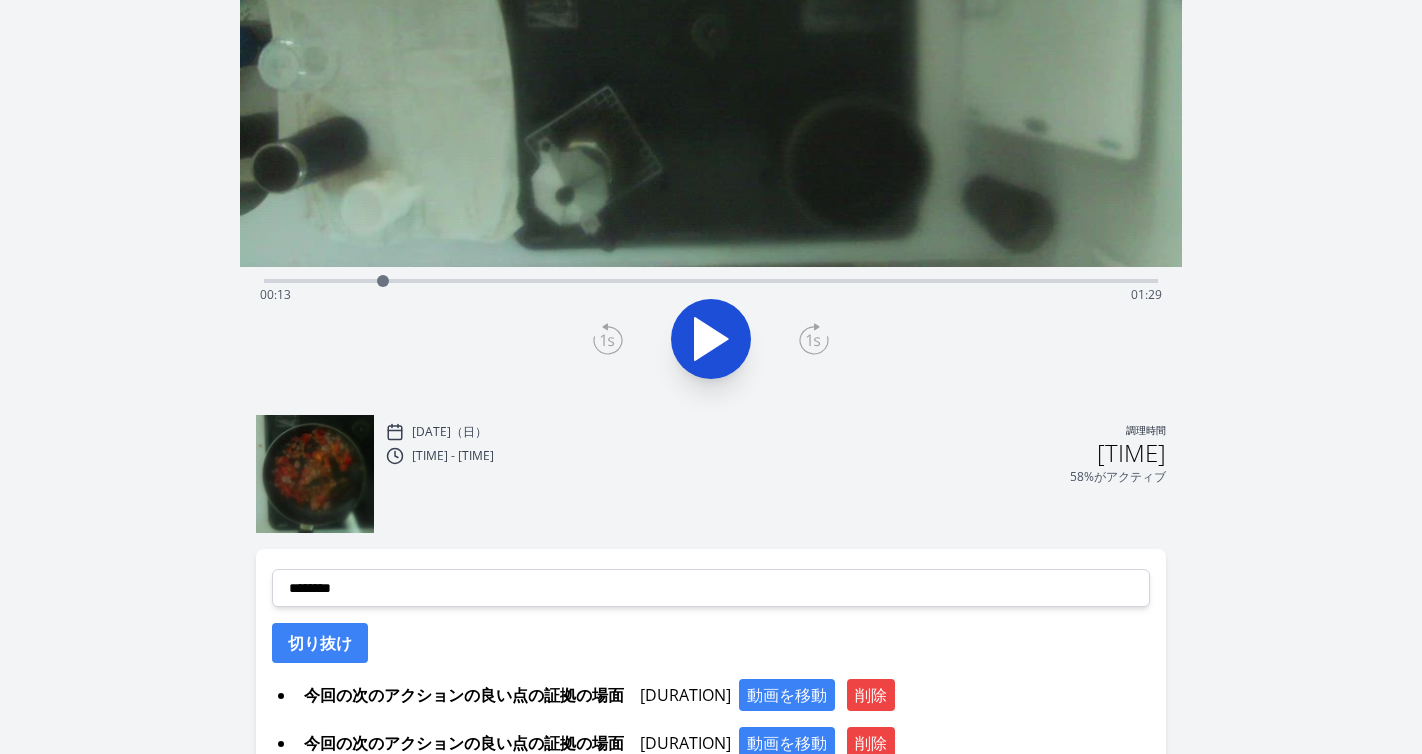 click 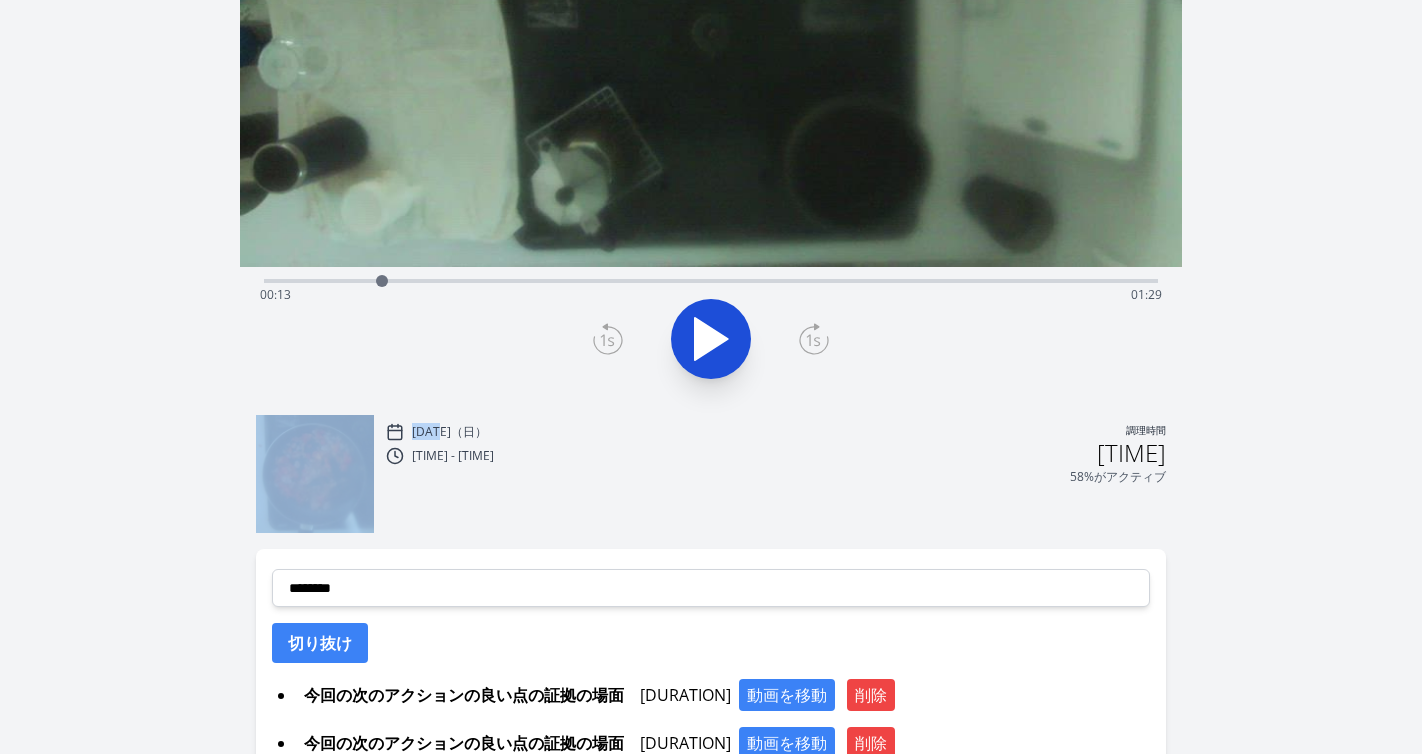 click 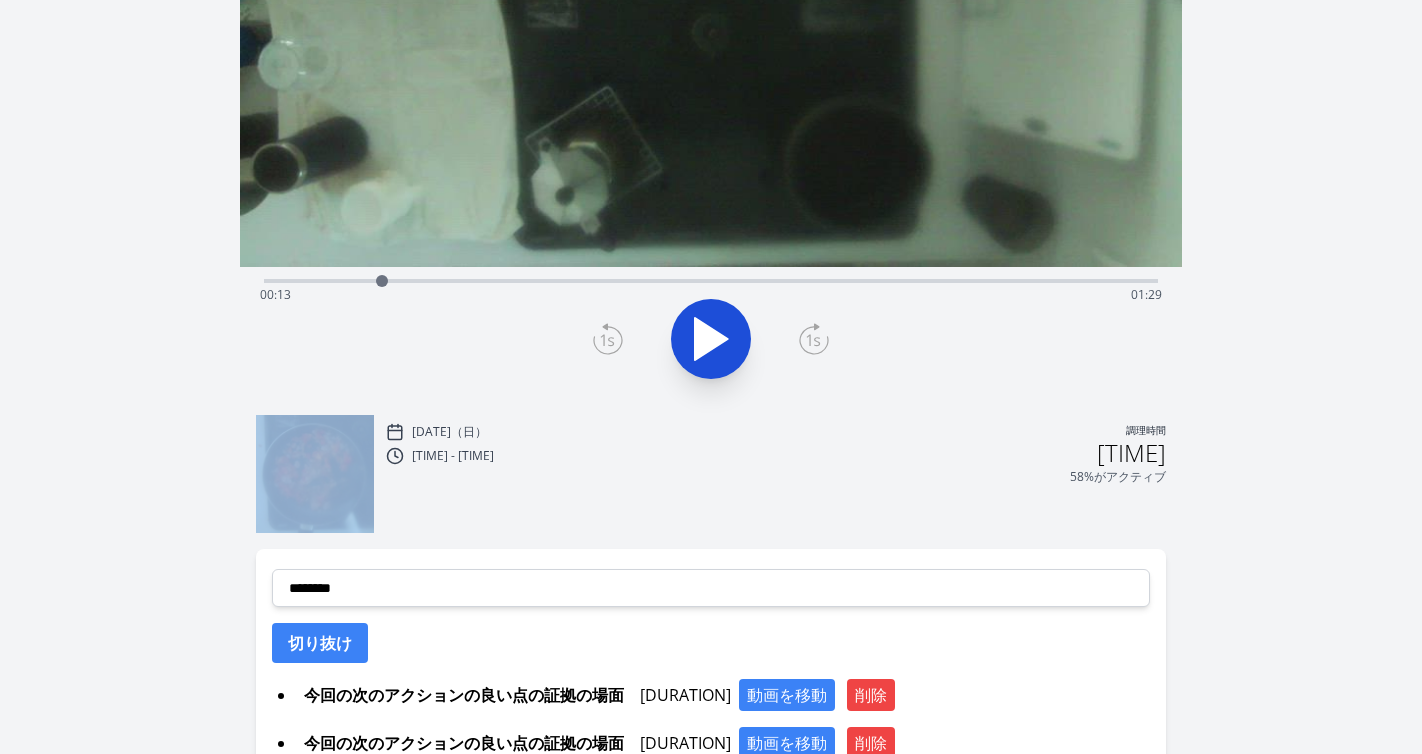 click 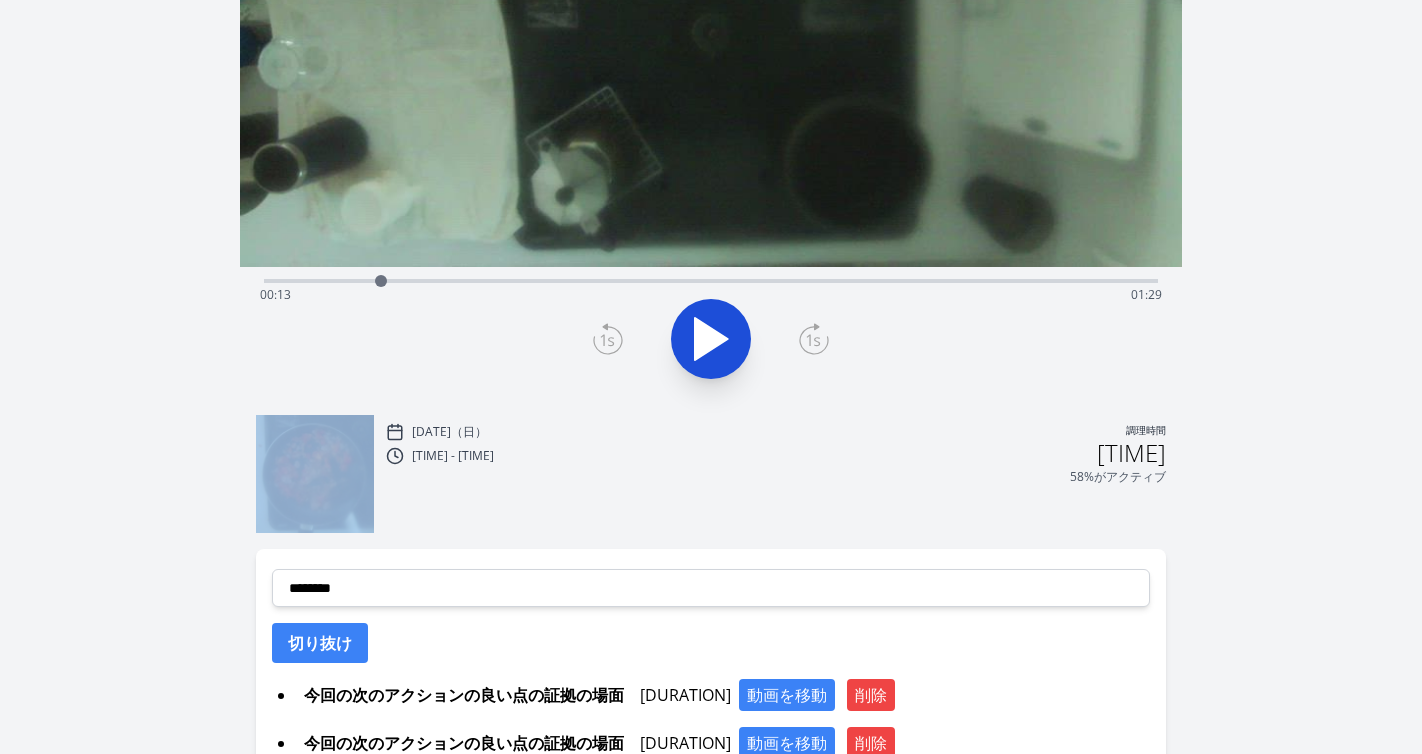 click 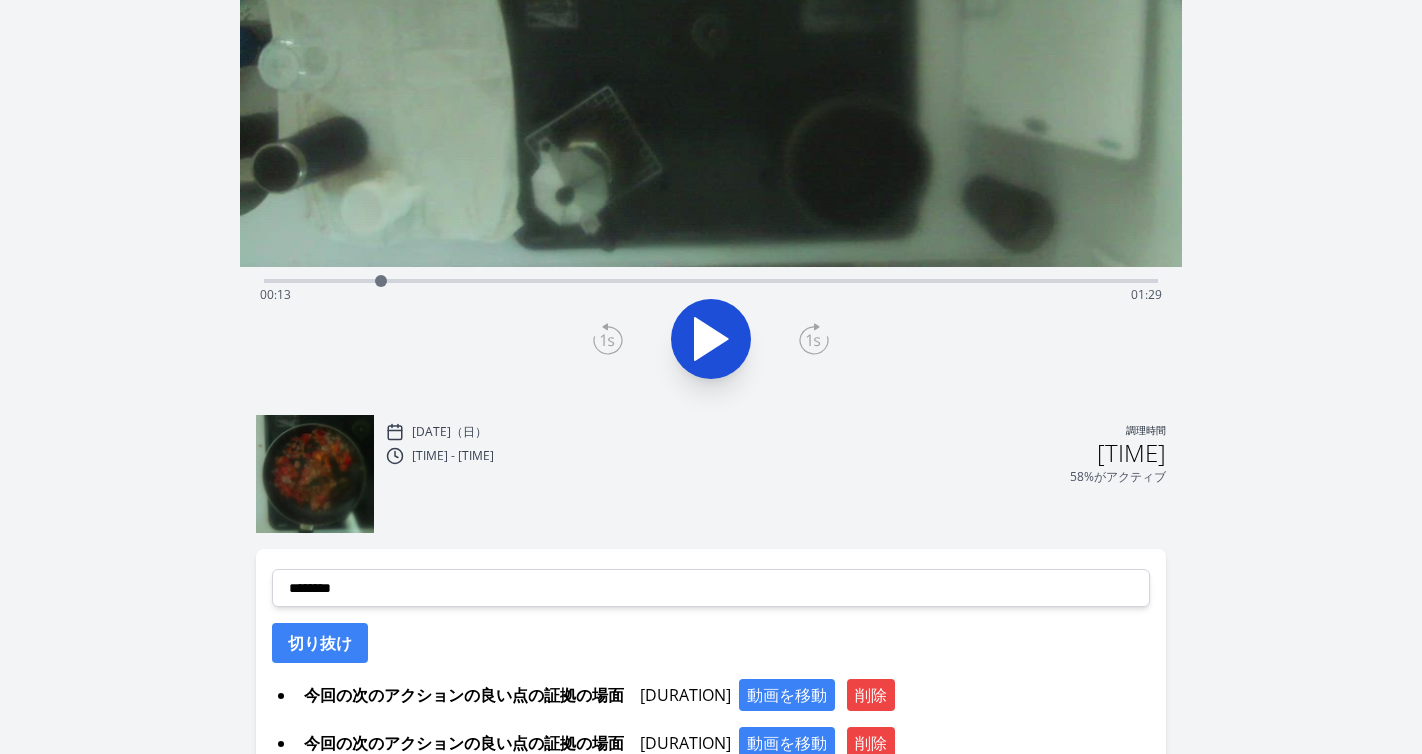click on "経過時間: [TIME]
残り時間: [TIME]" at bounding box center (711, 295) 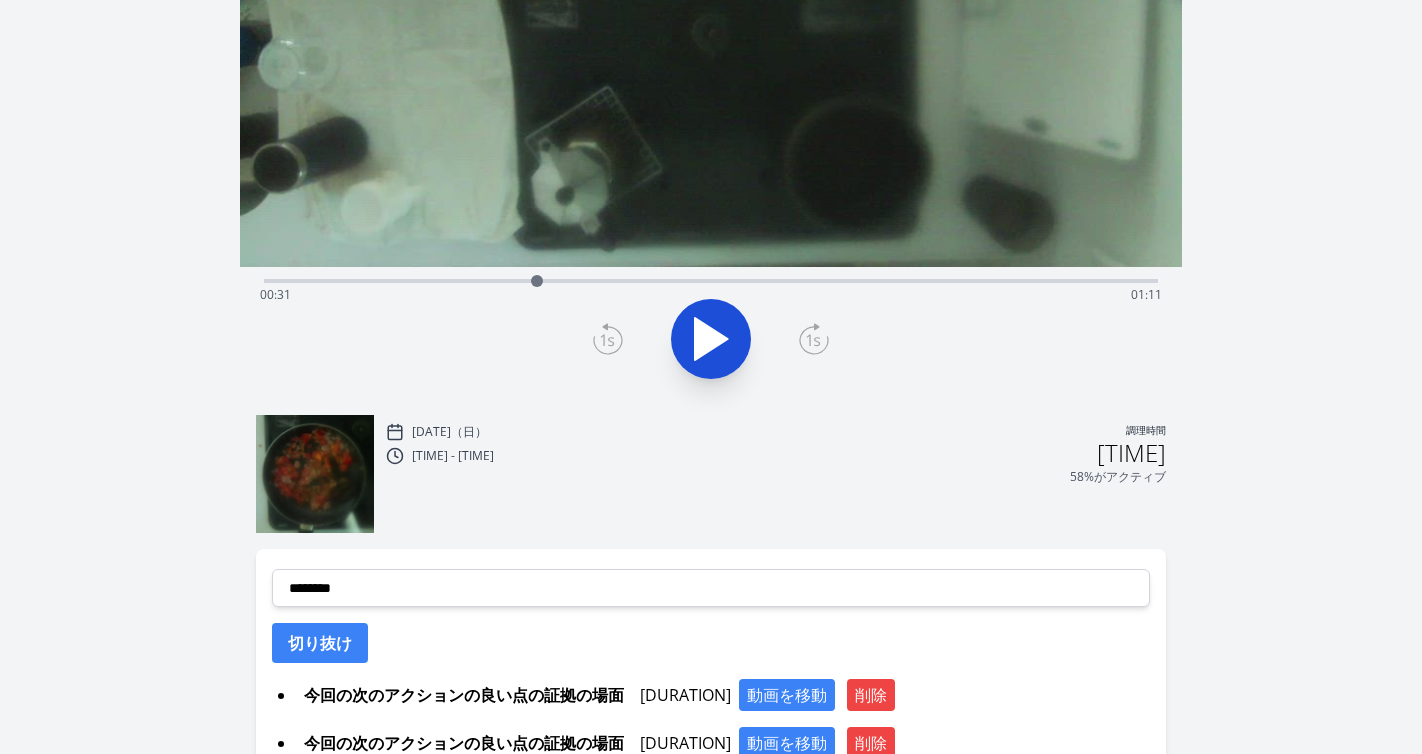 click on "経過時間: [TIME]
残り時間: [TIME]" at bounding box center (711, 295) 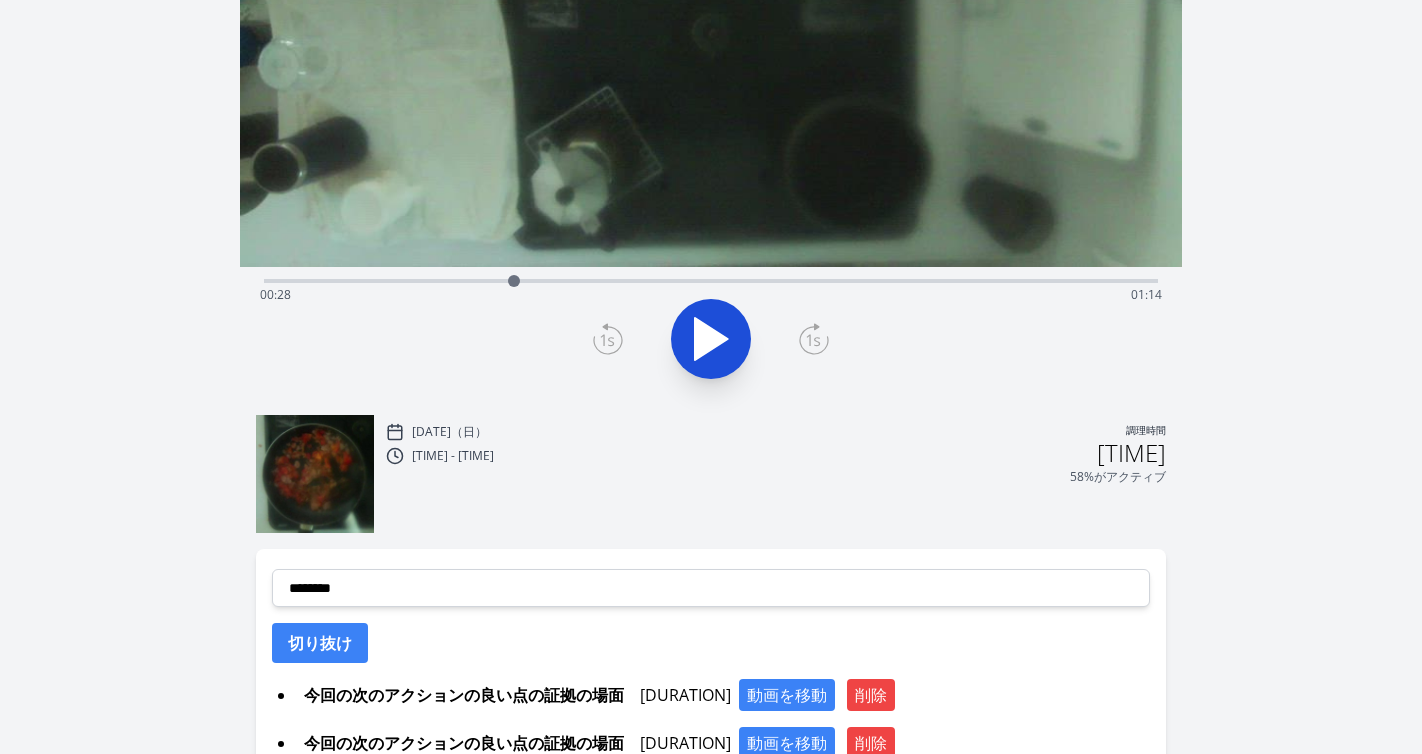 click on "経過時間: [TIME]
残り時間: [TIME]" at bounding box center (711, 279) 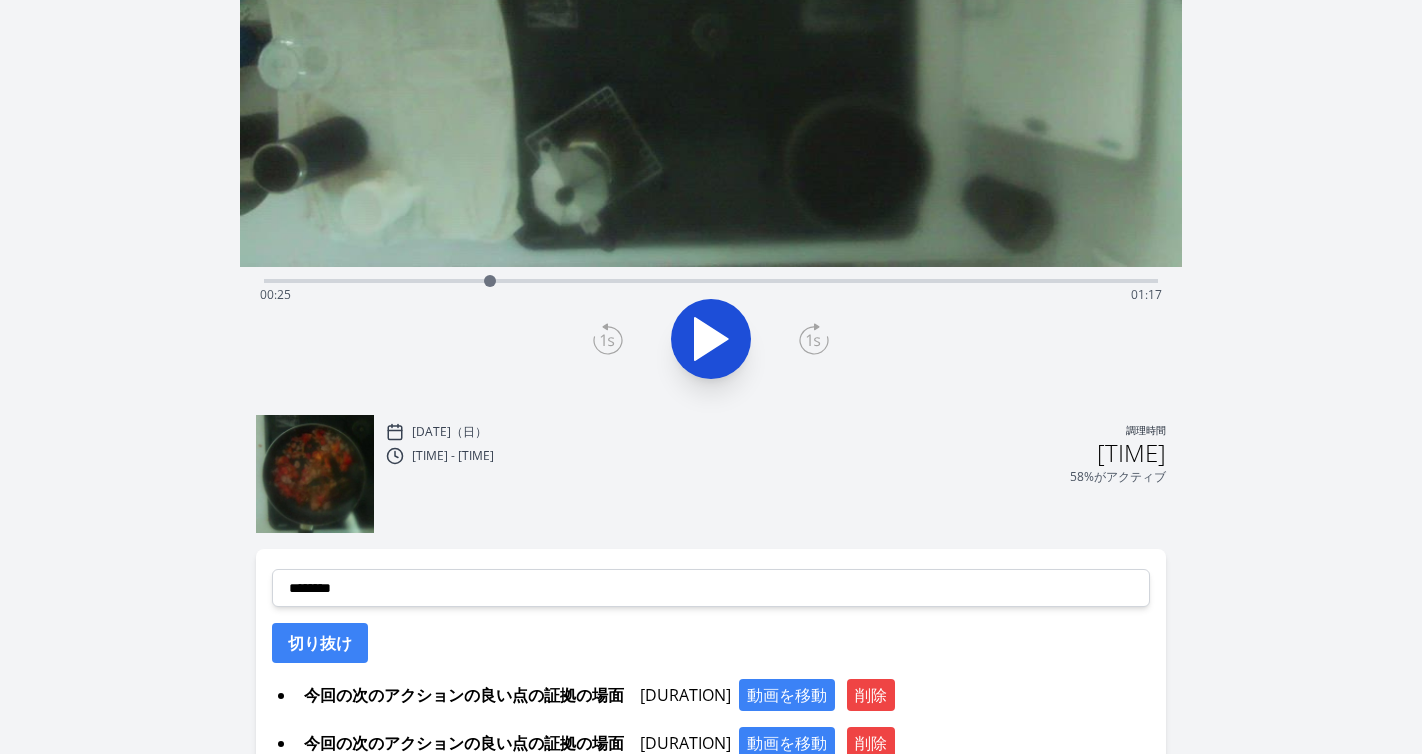 click on "経過時間: [TIME]
残り時間: [TIME]" at bounding box center [711, 279] 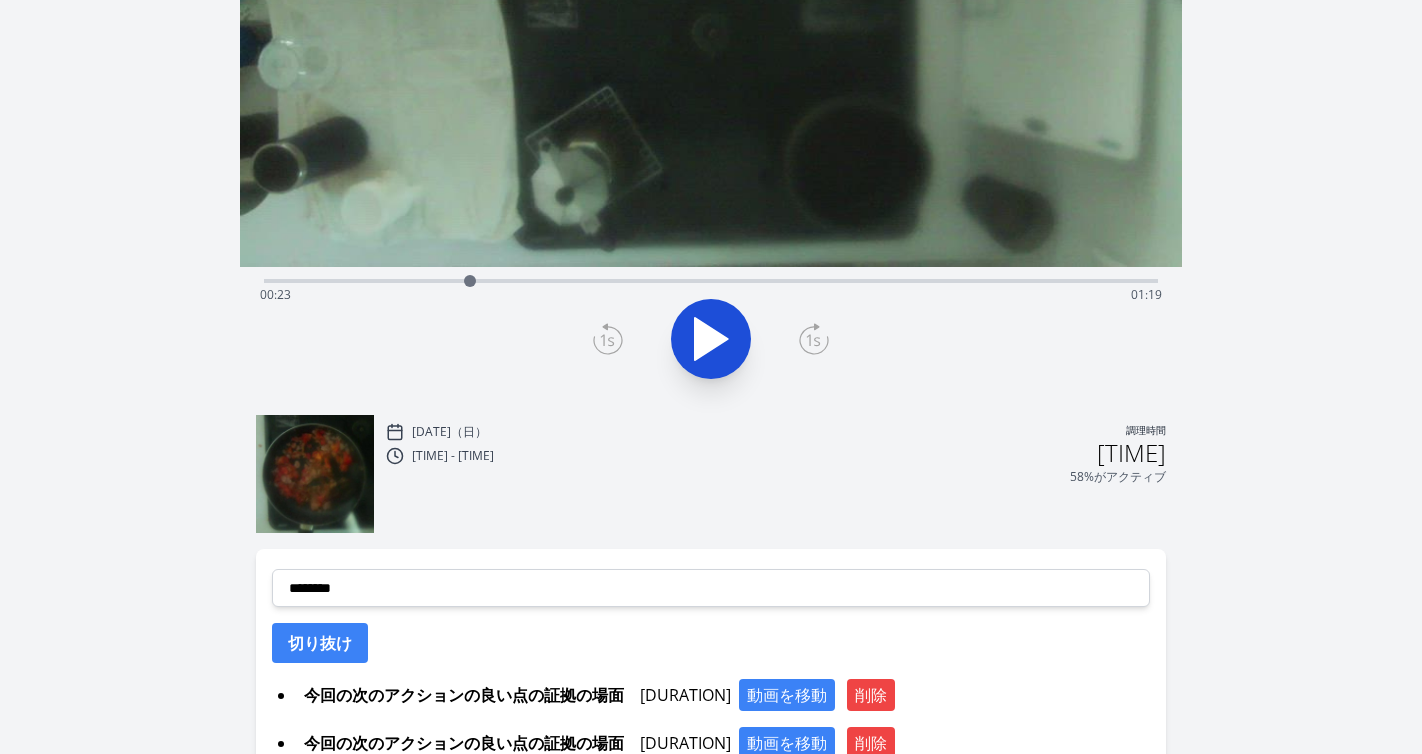 click on "経過時間: [TIME]
残り時間: [TIME]" at bounding box center [711, 279] 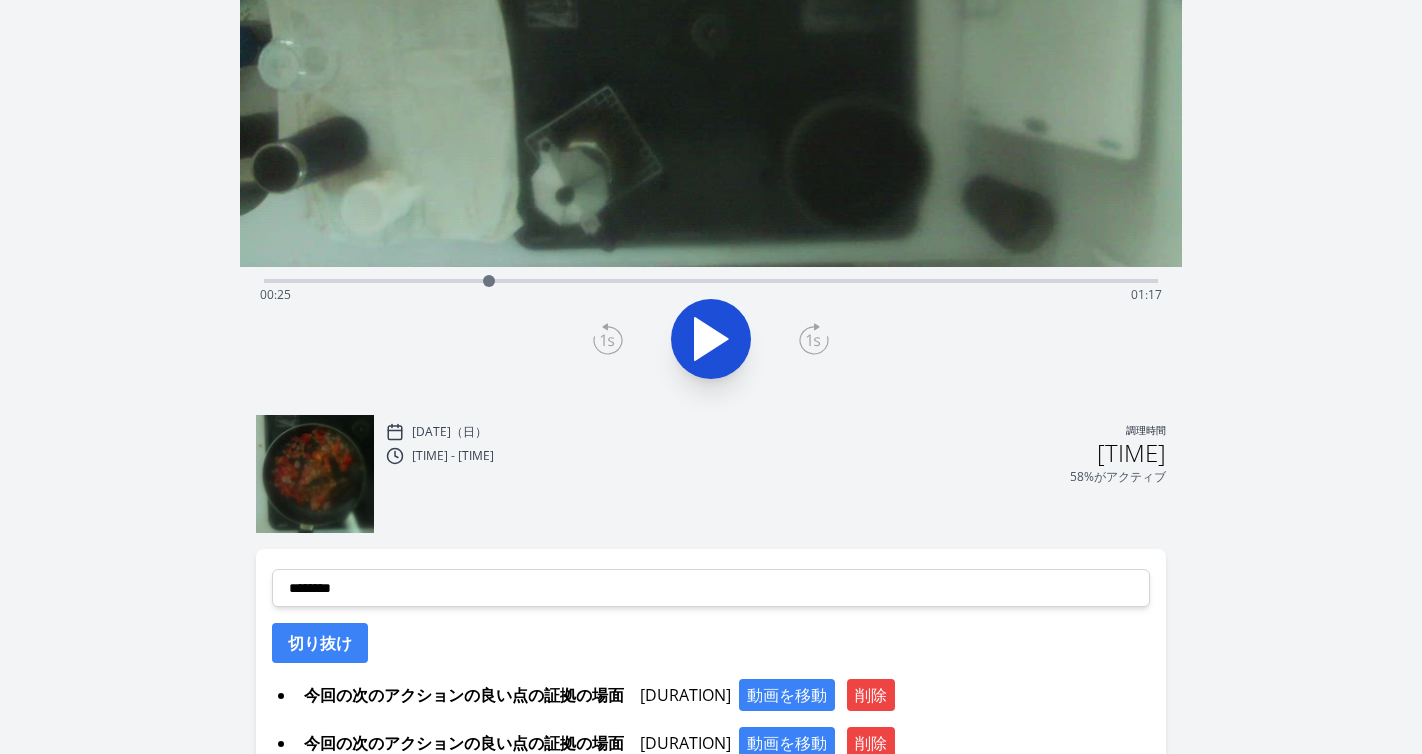 click at bounding box center (489, 281) 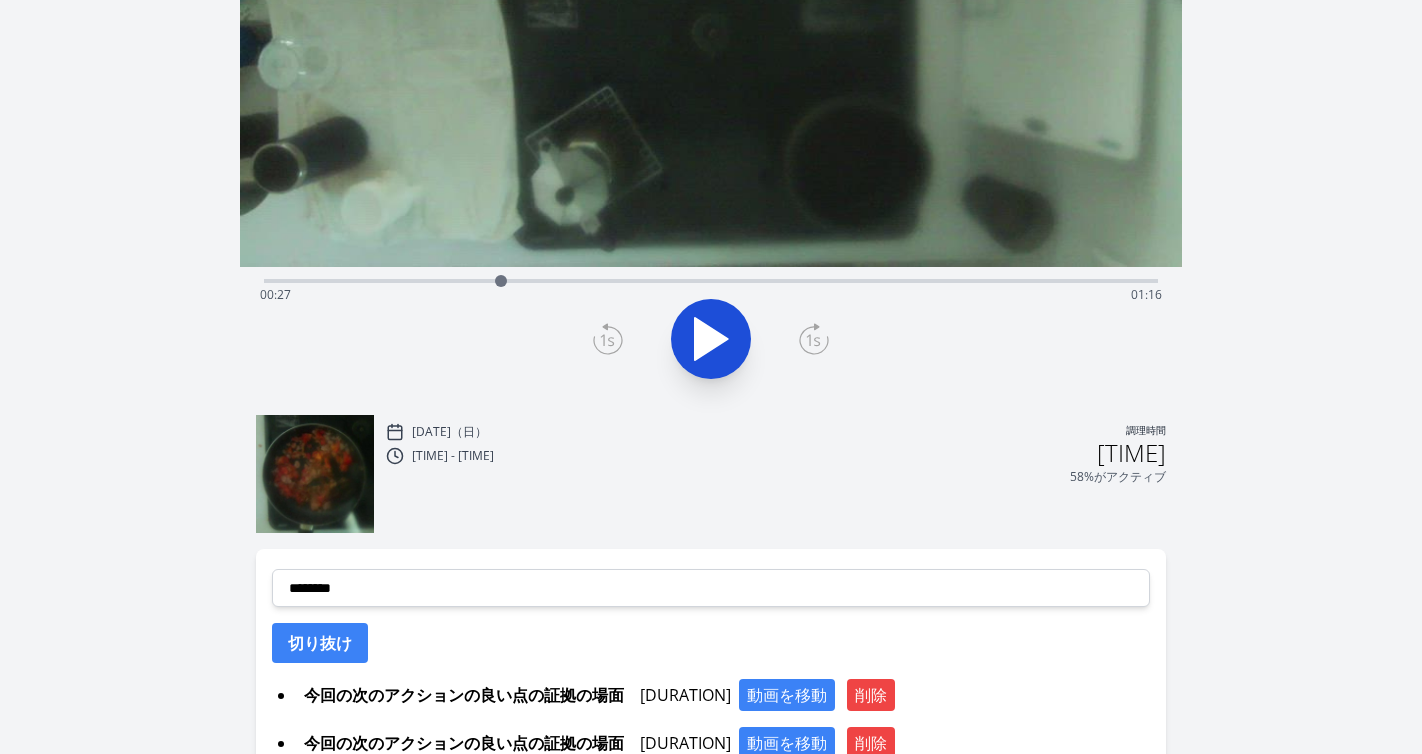 click on "経過時間: [TIME]
残り時間: [TIME]" at bounding box center (711, 295) 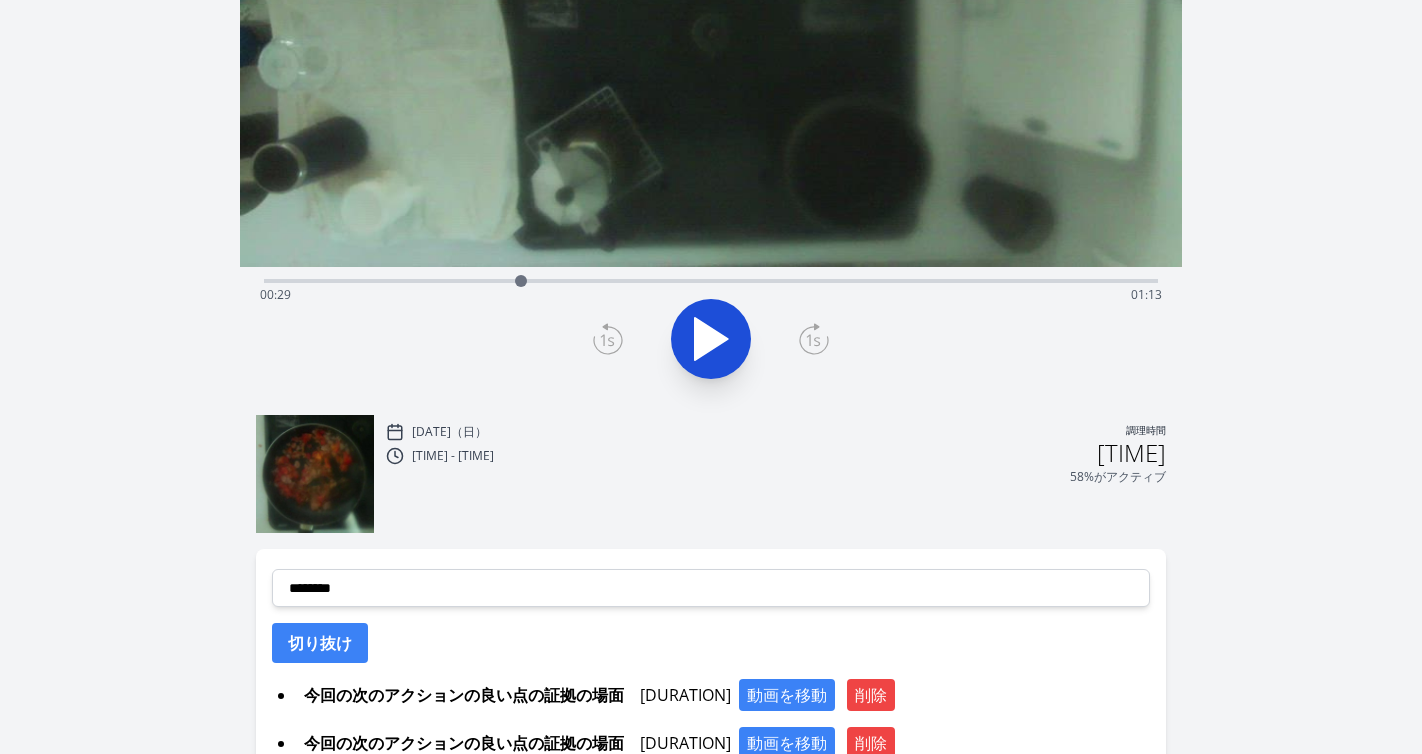 click on "経過時間: [TIME]
残り時間: [TIME]" at bounding box center (711, 295) 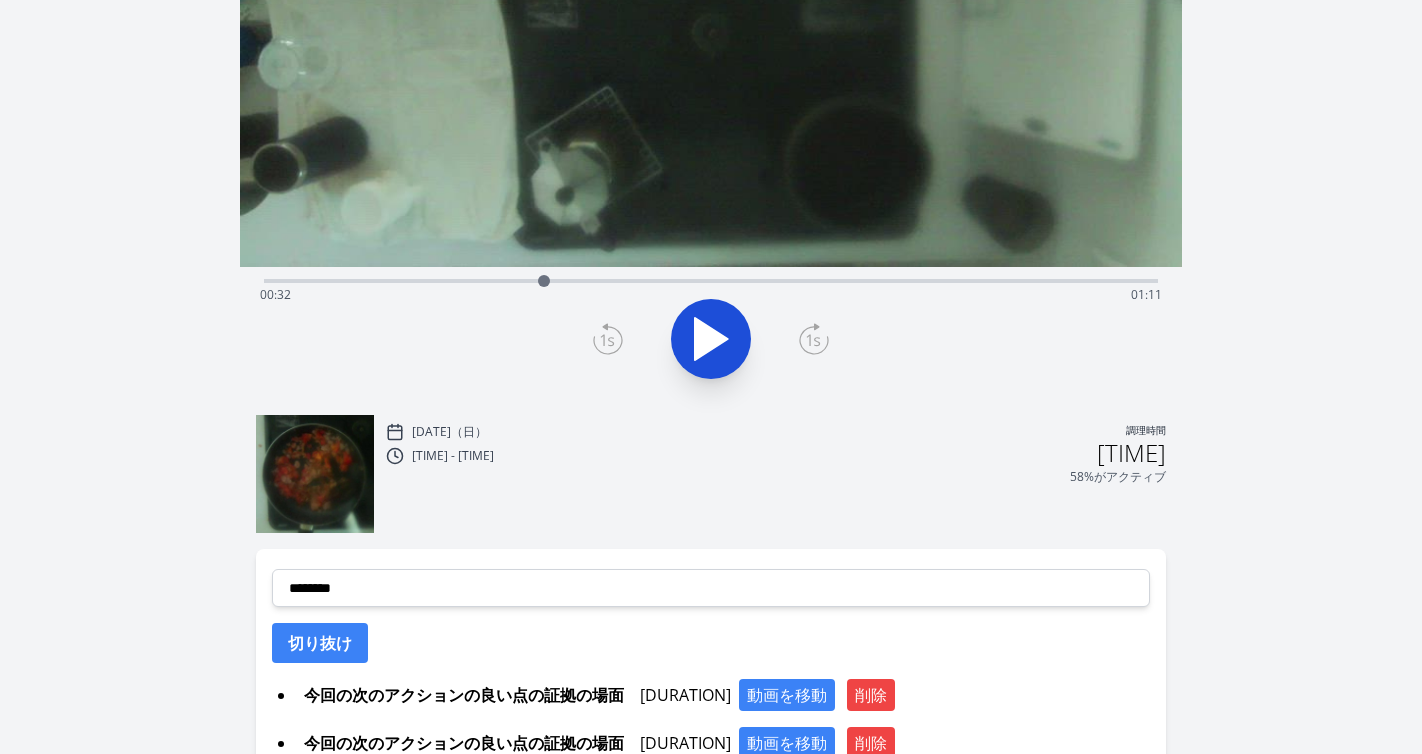 click on "経過時間: [TIME]
残り時間: [TIME]" at bounding box center (711, 295) 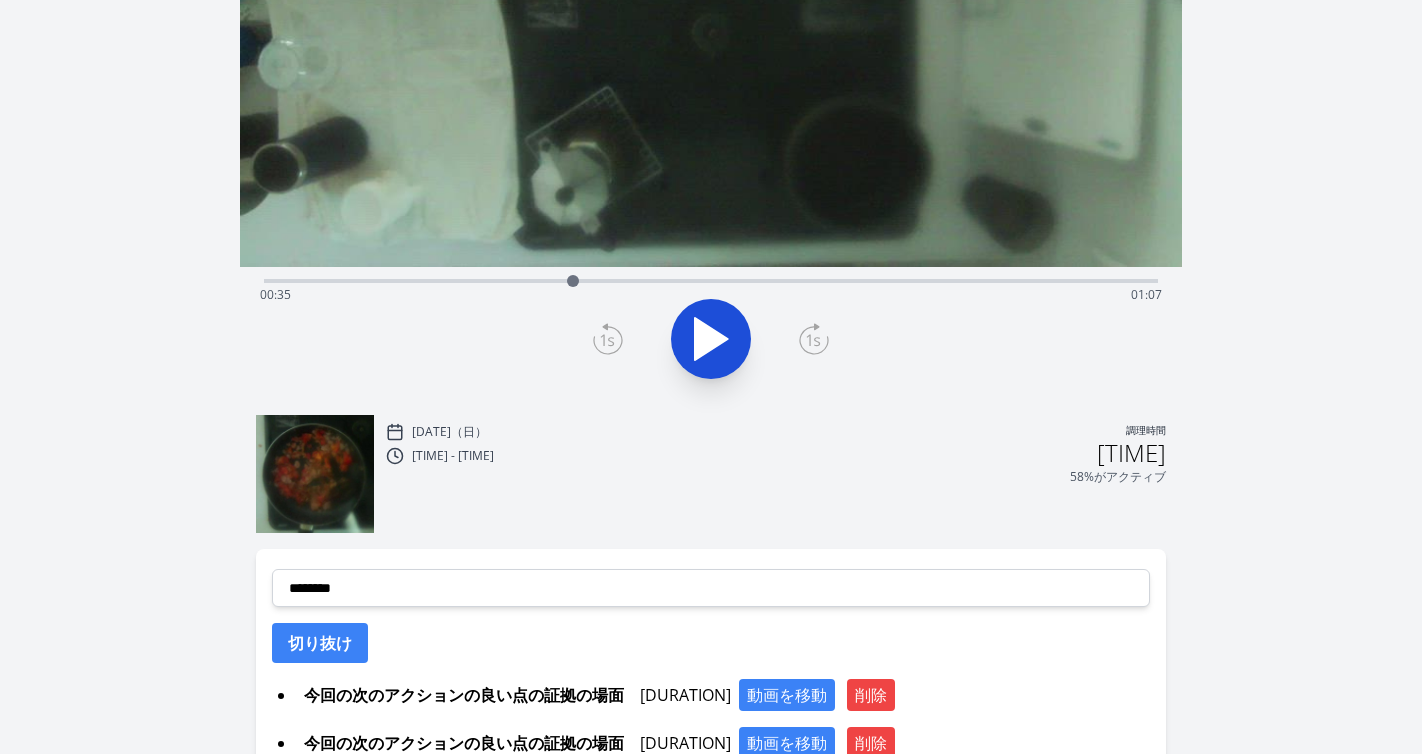 click on "経過時間: [TIME]
残り時間: [TIME]" at bounding box center (711, 279) 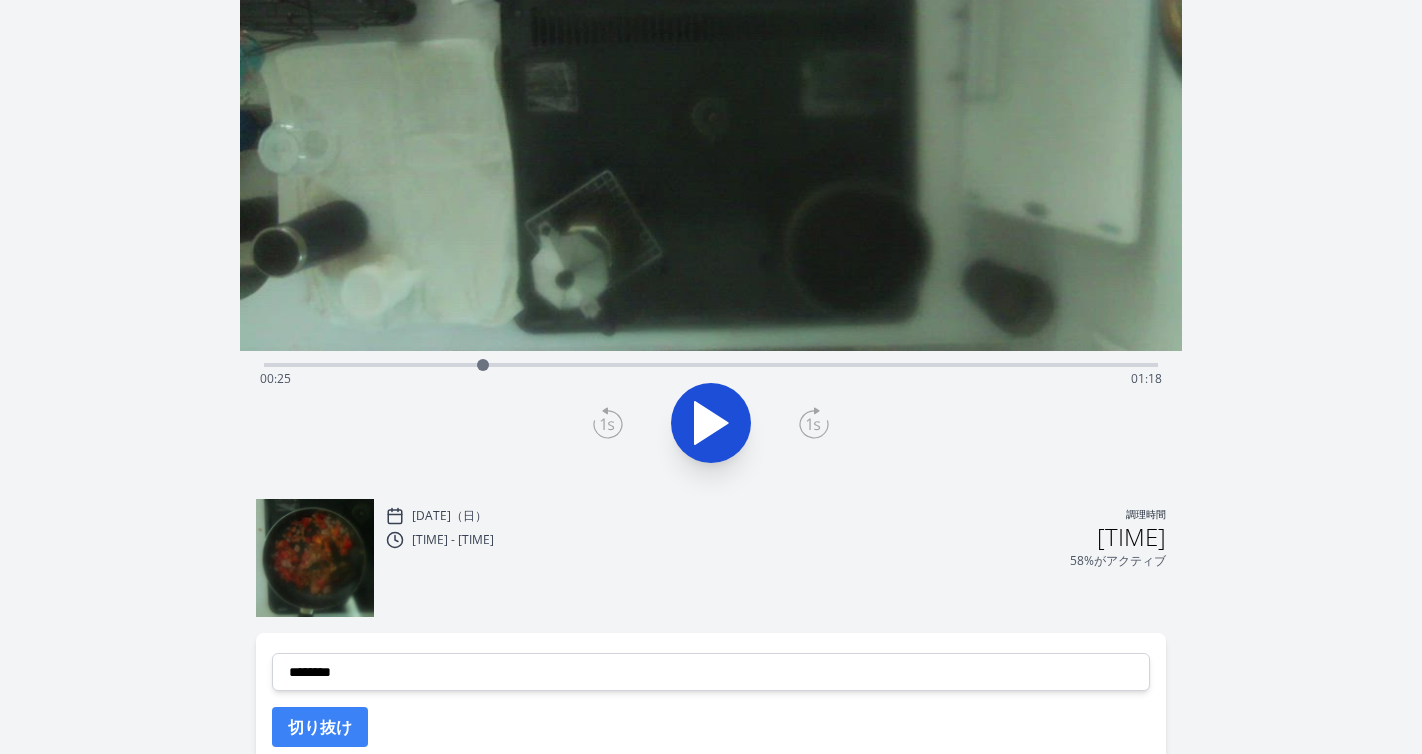 scroll, scrollTop: 186, scrollLeft: 0, axis: vertical 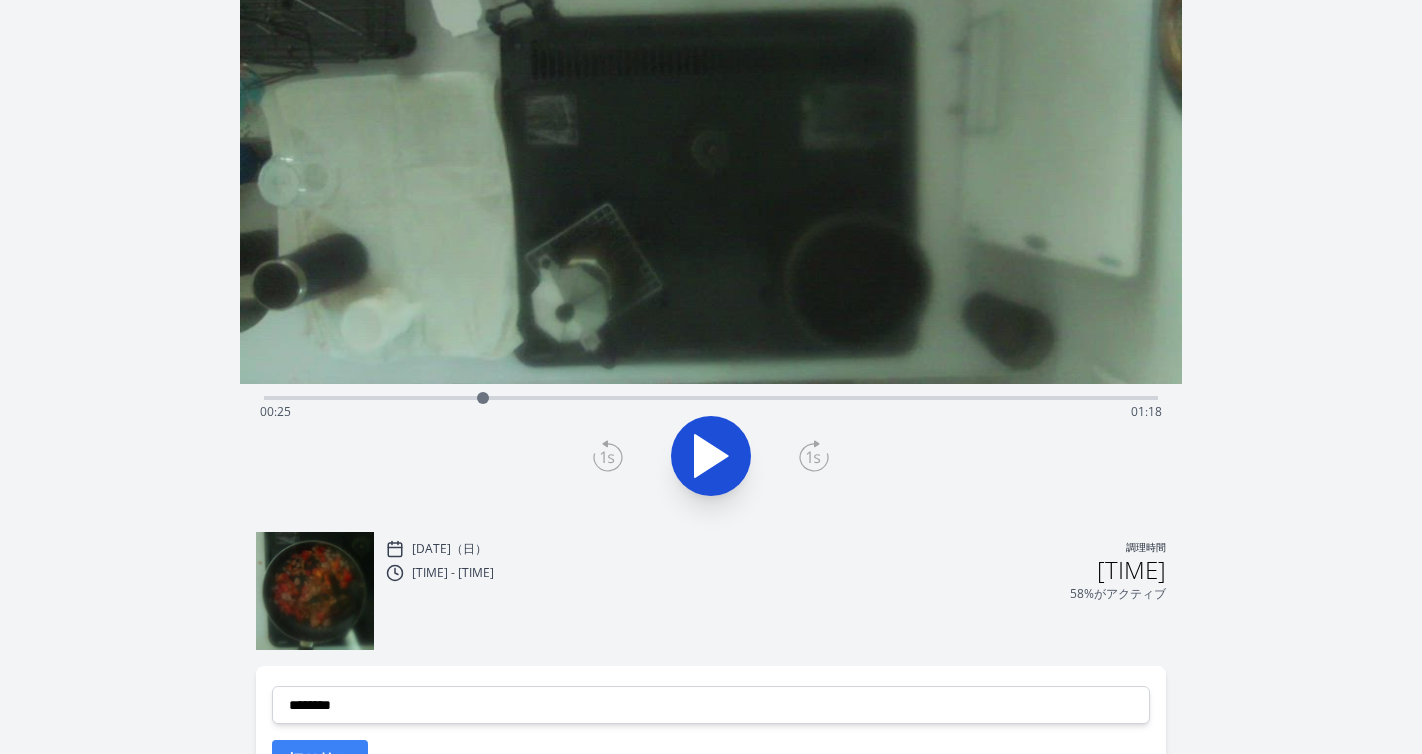 click on "経過時間: [TIME]
残り時間: [TIME]" at bounding box center [711, 412] 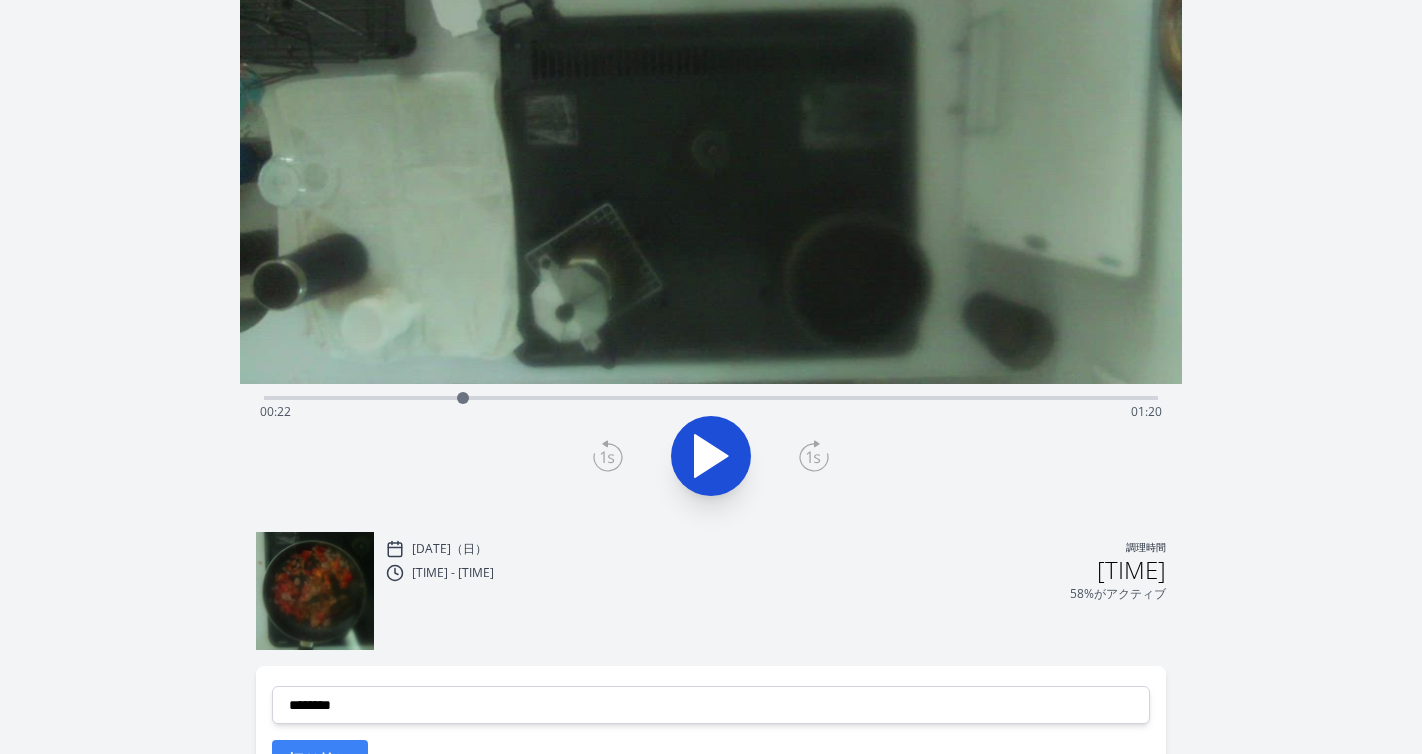 click at bounding box center (463, 398) 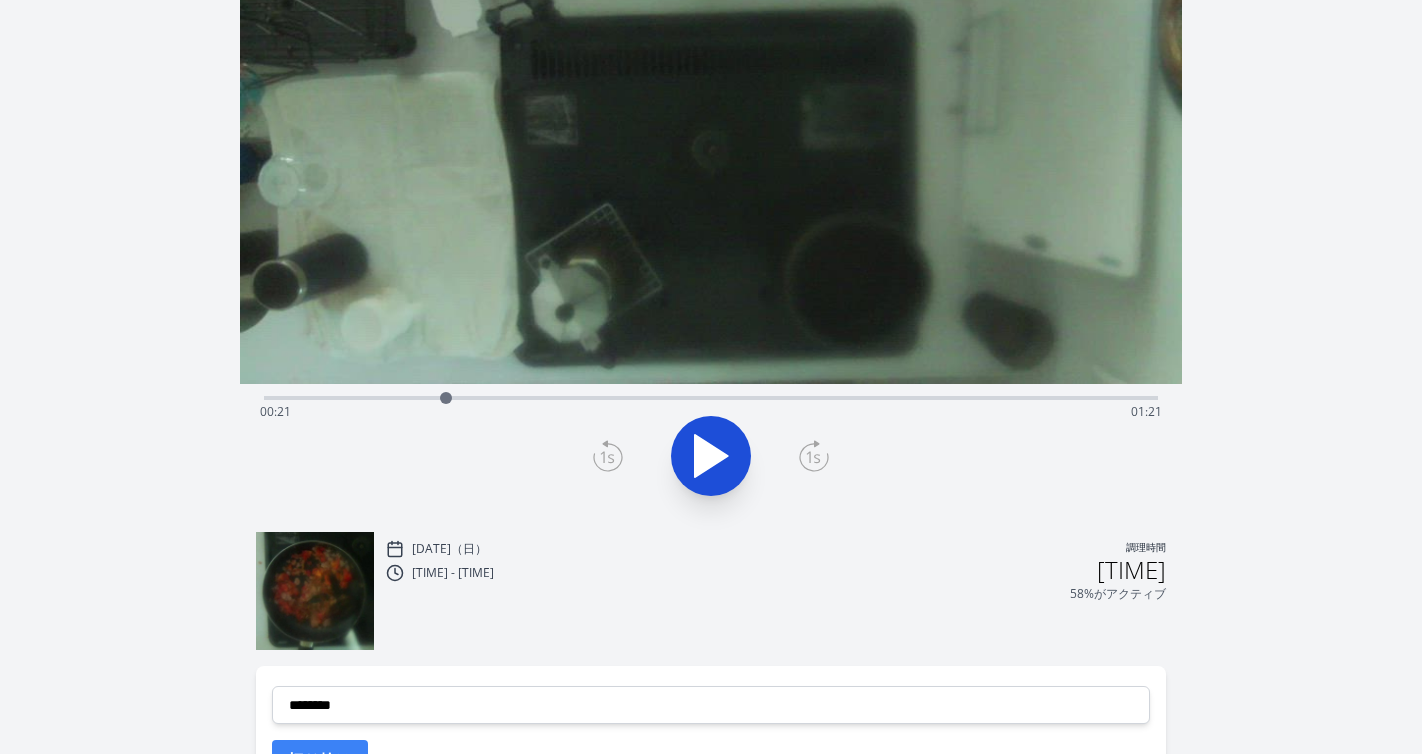 click at bounding box center [446, 398] 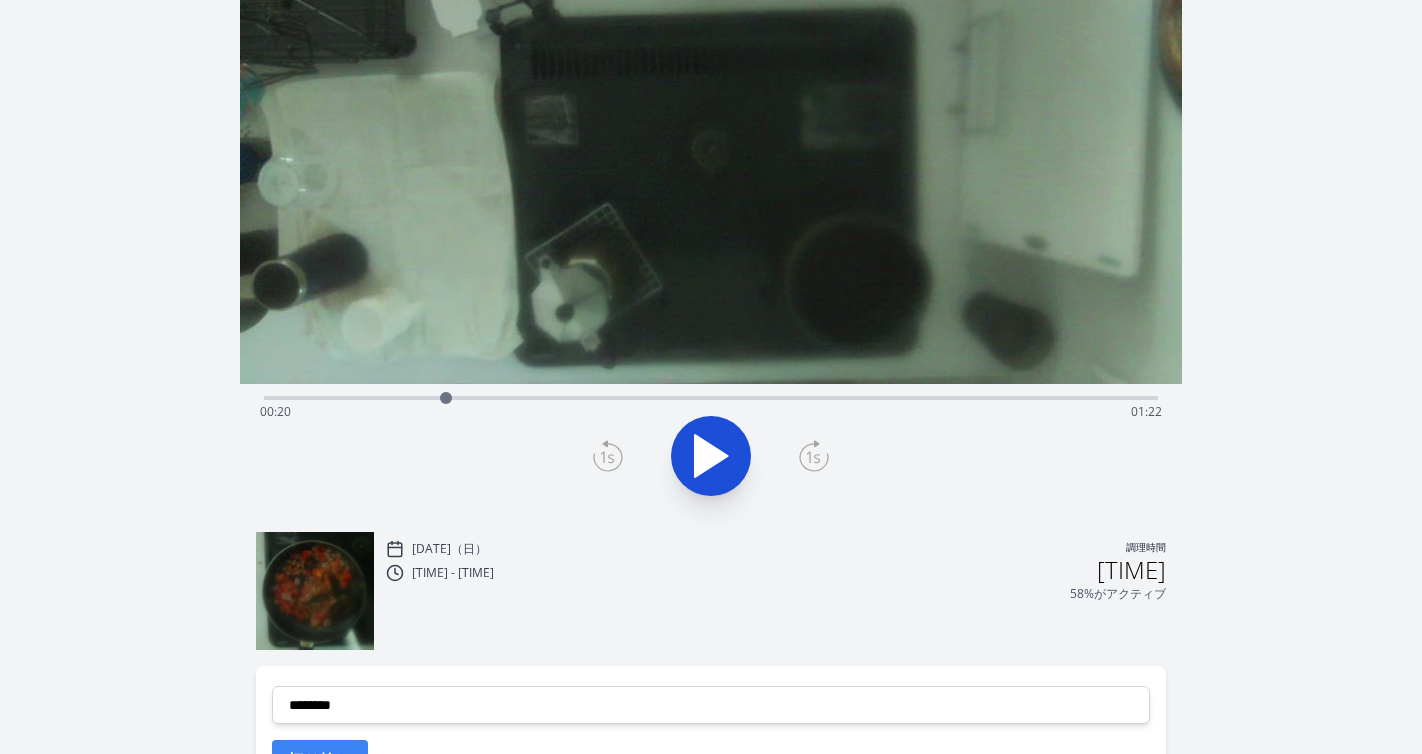 click on "経過時間: [TIME]
残り時間: [TIME]" at bounding box center [711, 412] 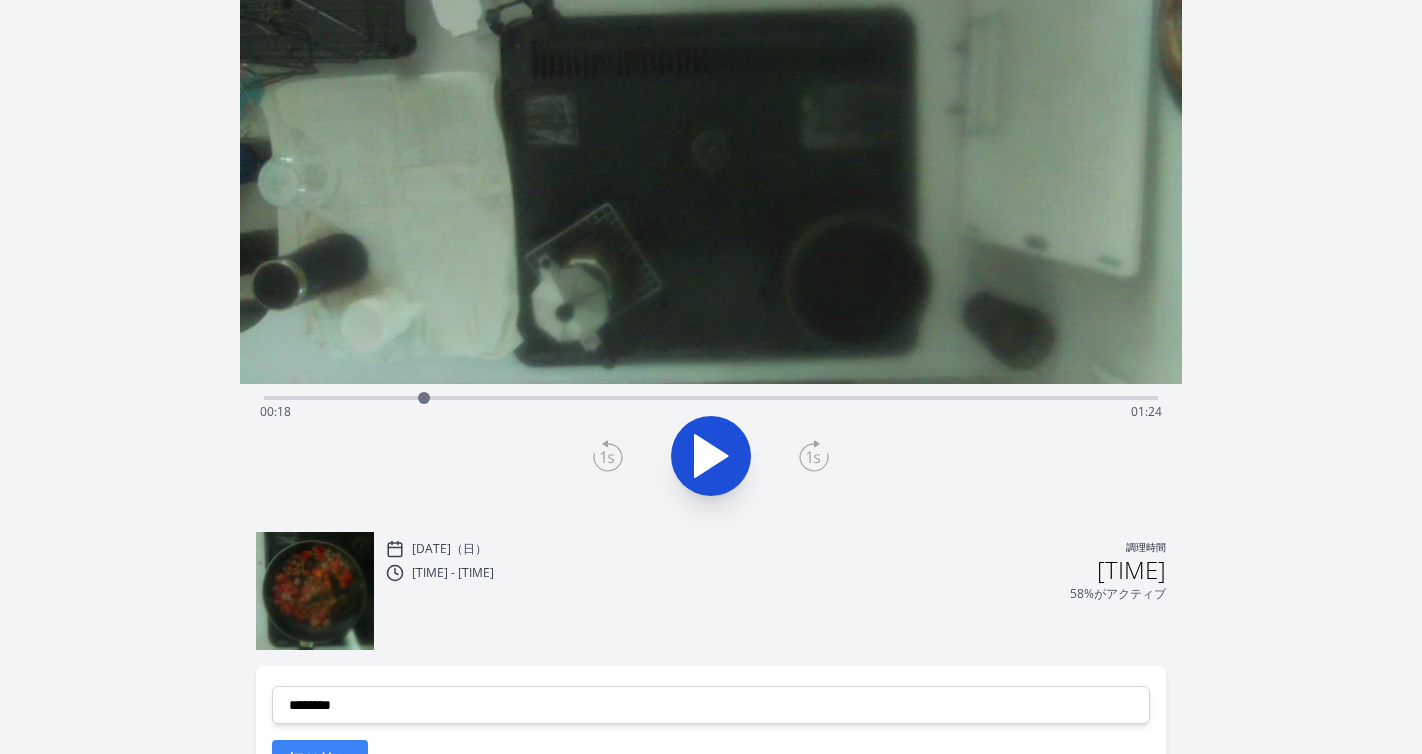 click at bounding box center (424, 398) 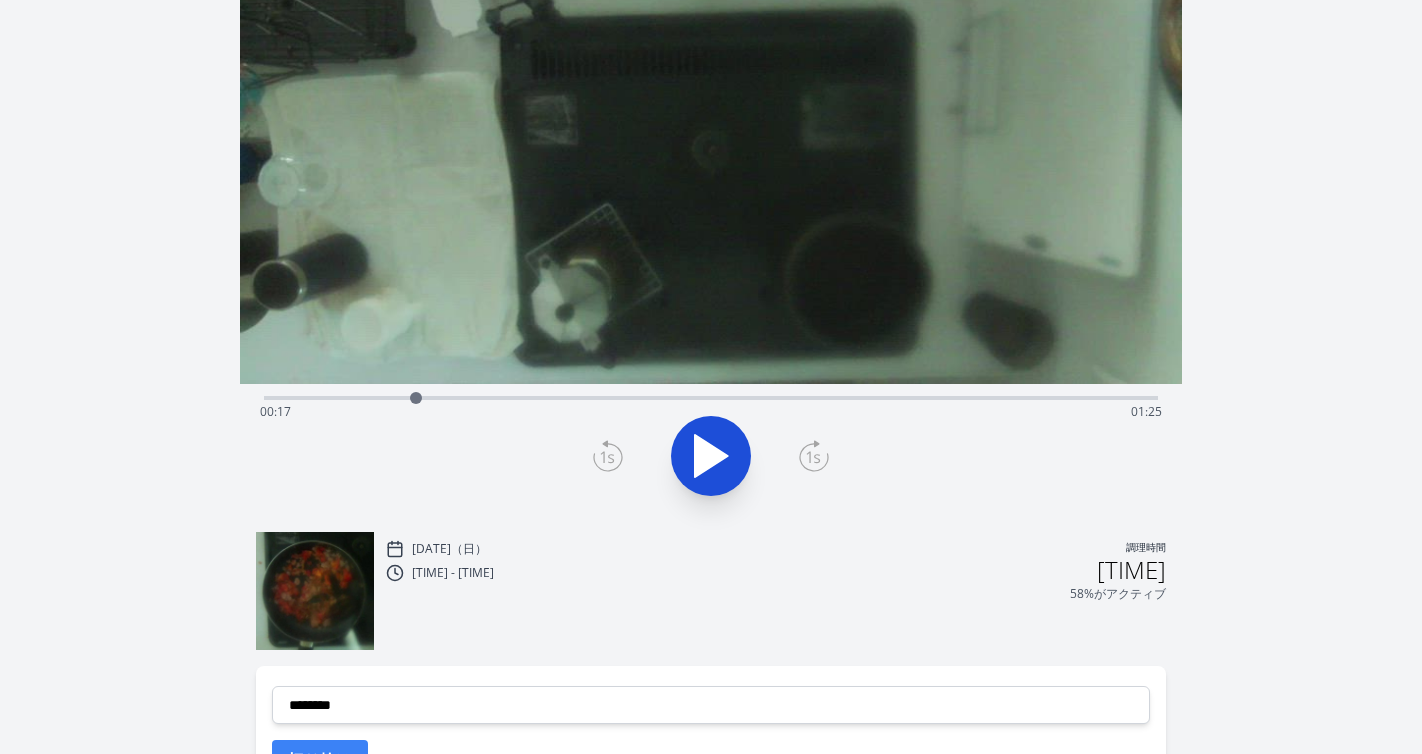 click at bounding box center (416, 398) 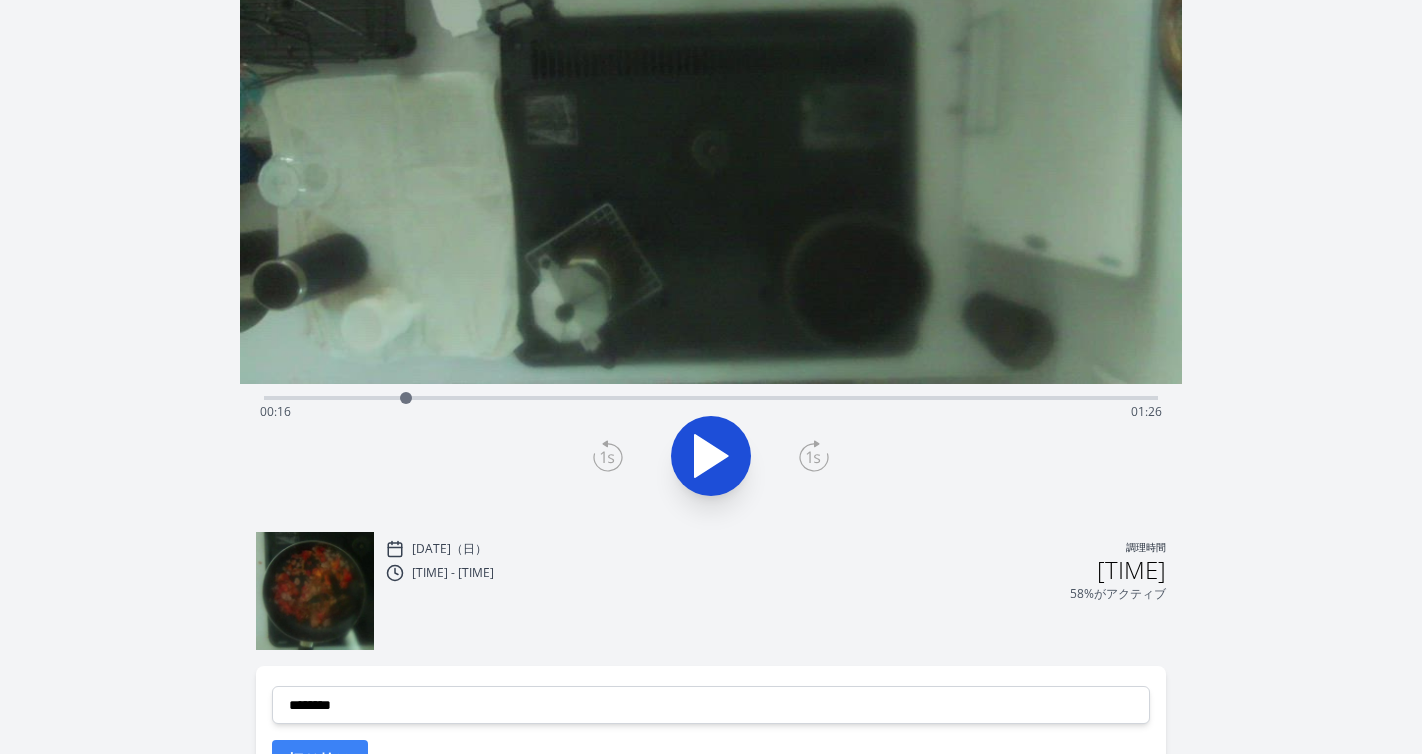 click at bounding box center (406, 398) 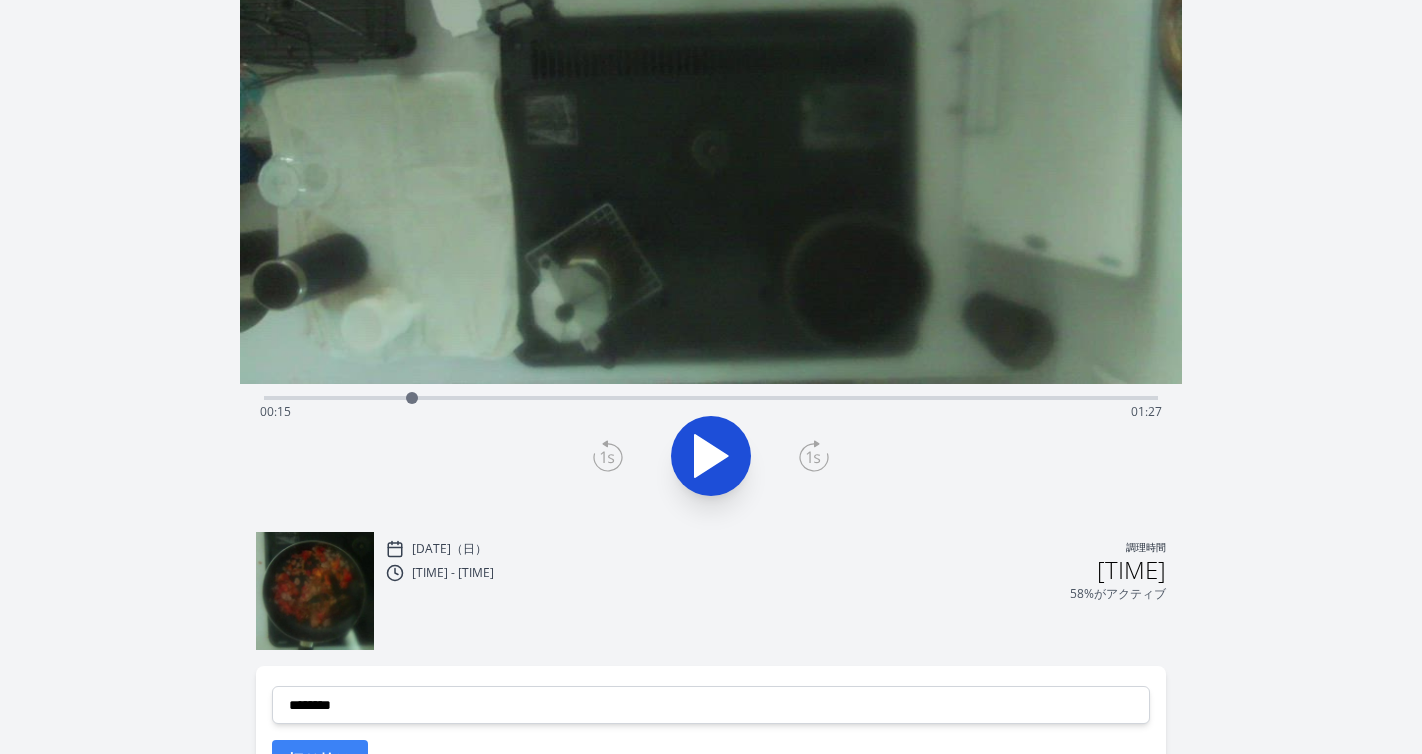 click at bounding box center (412, 398) 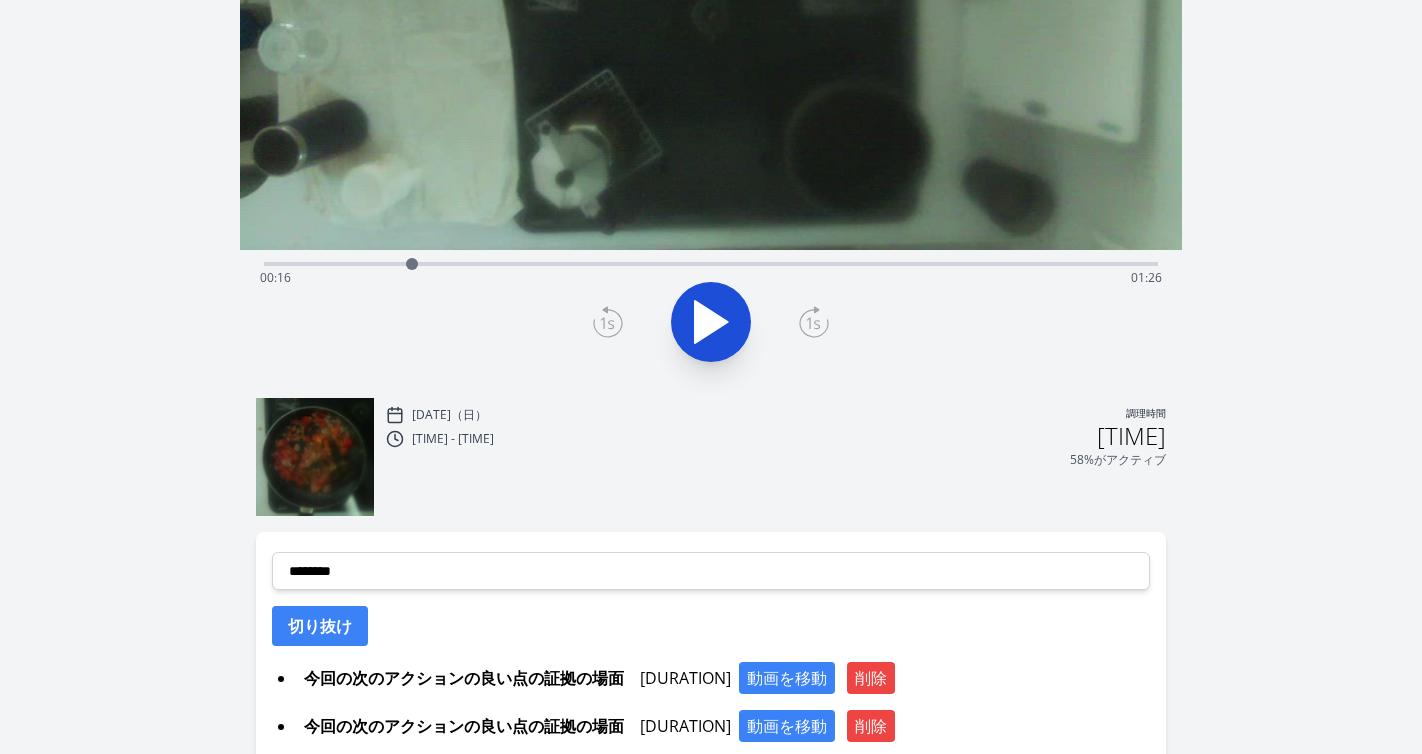 scroll, scrollTop: 329, scrollLeft: 0, axis: vertical 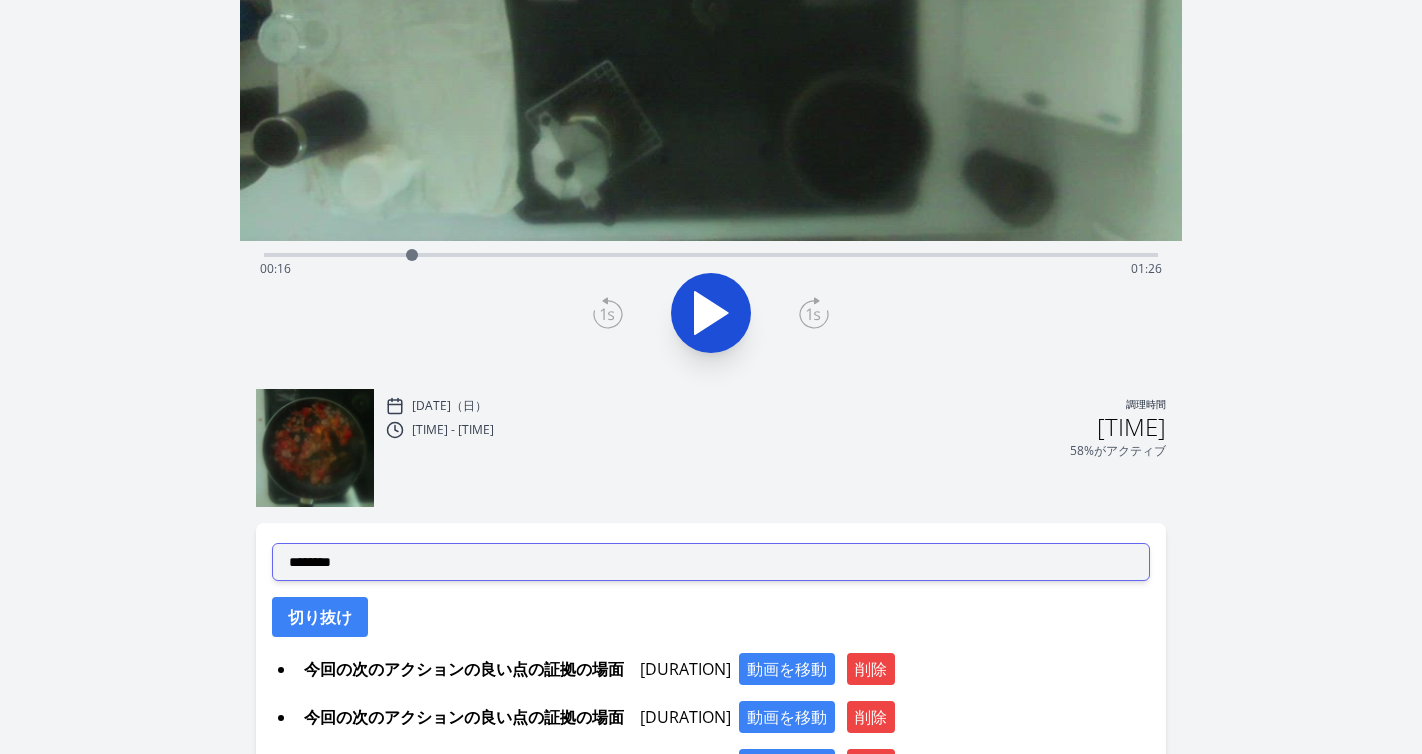 click on "**********" at bounding box center (711, 562) 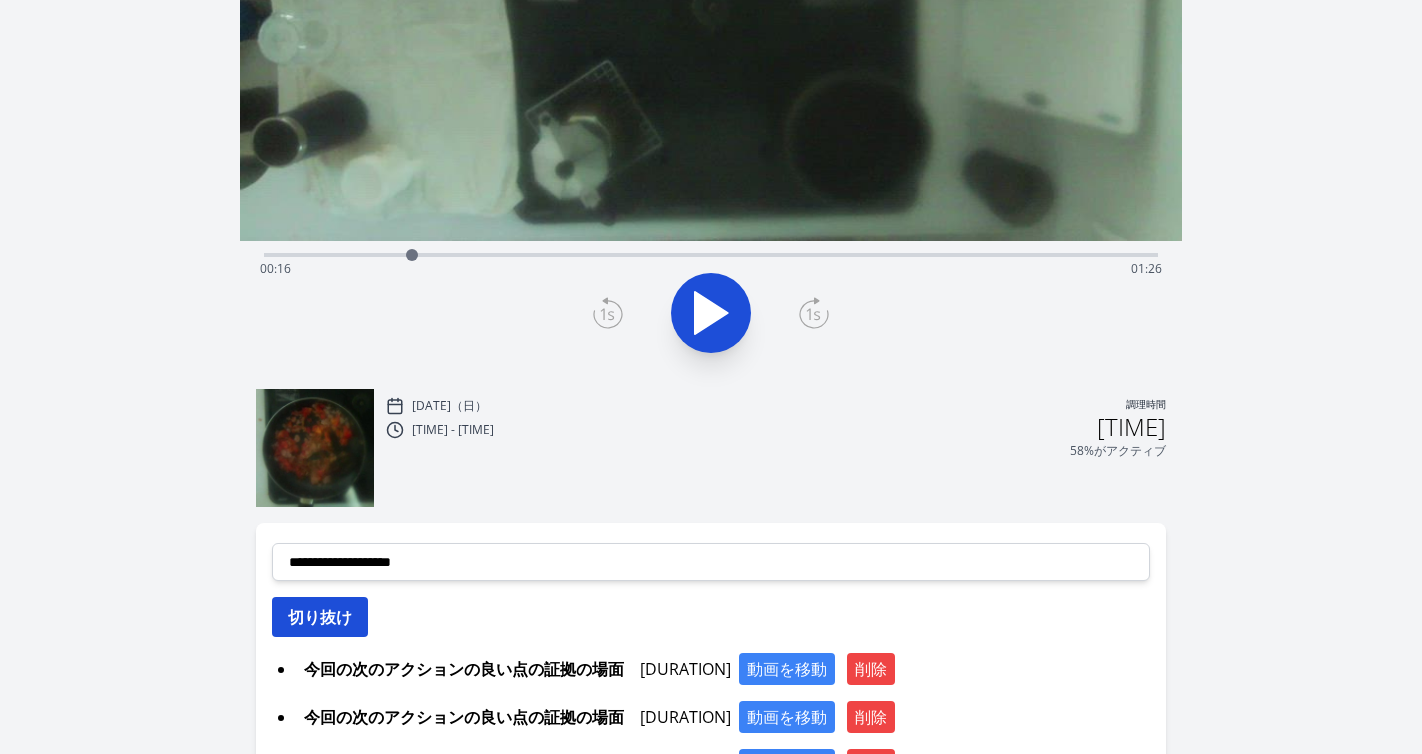click on "切り抜け" at bounding box center [320, 617] 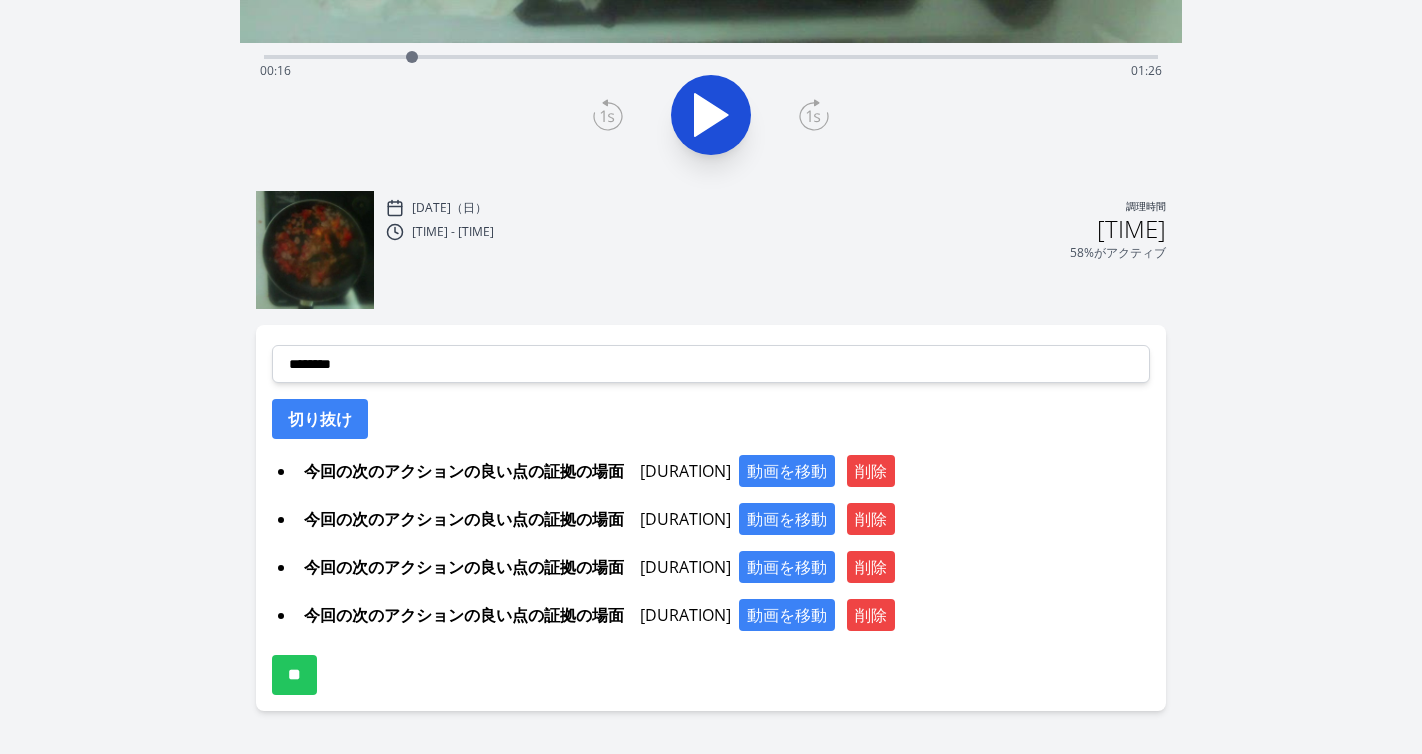 scroll, scrollTop: 534, scrollLeft: 0, axis: vertical 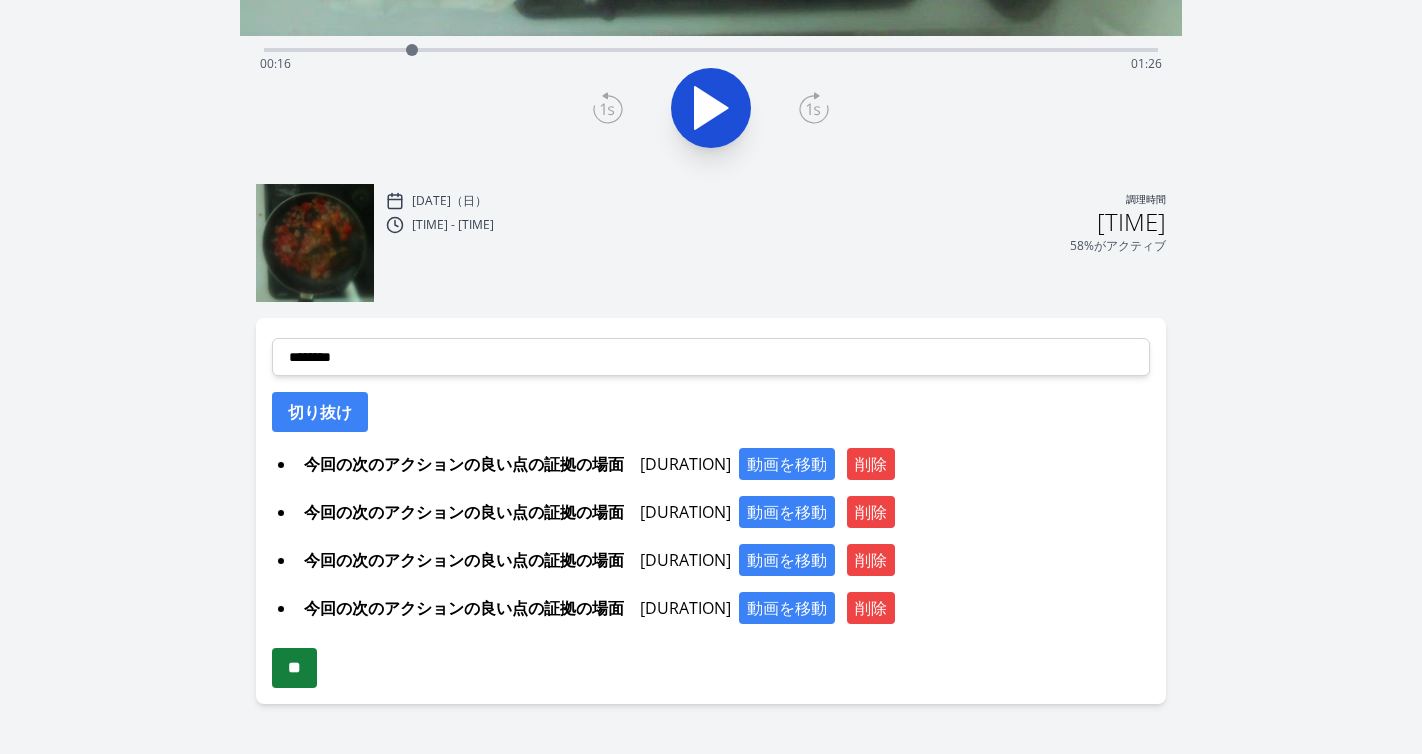click on "**" at bounding box center (294, 668) 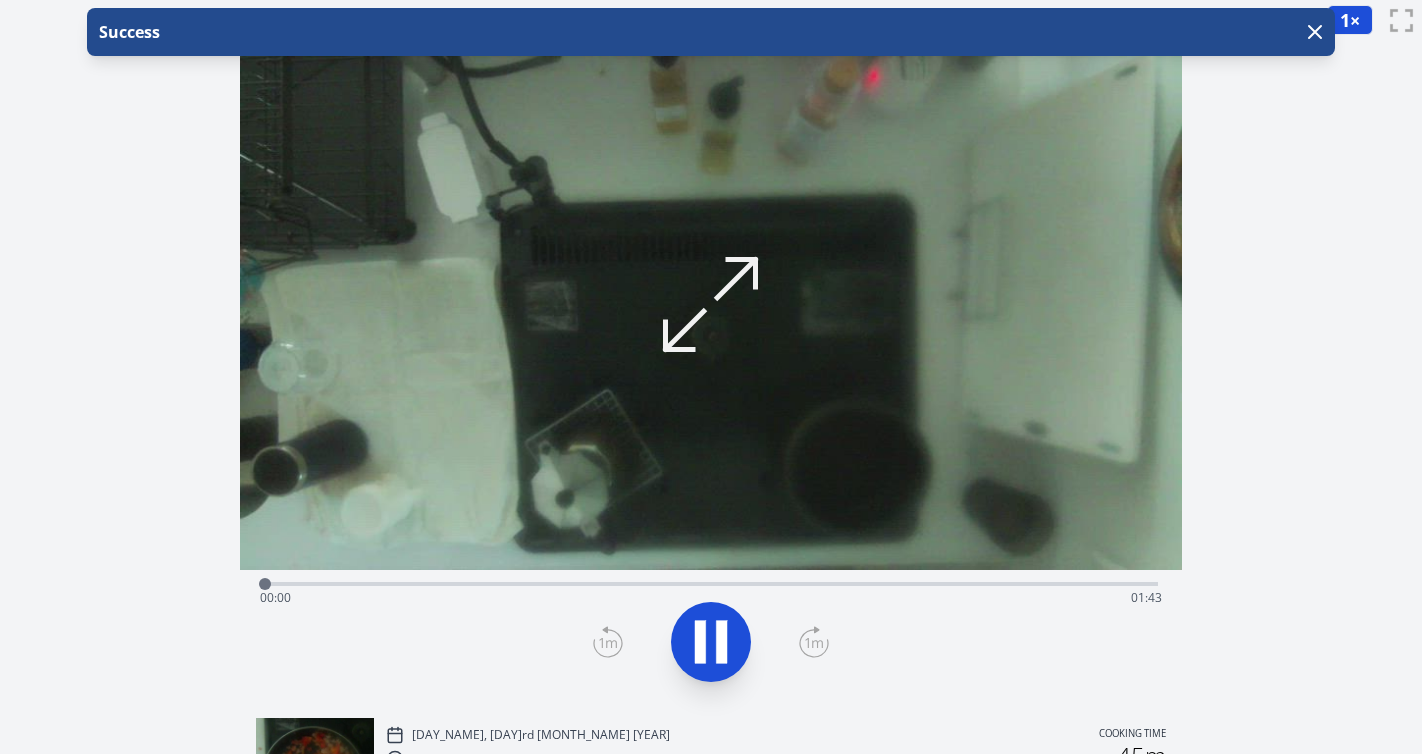 scroll, scrollTop: 0, scrollLeft: 0, axis: both 